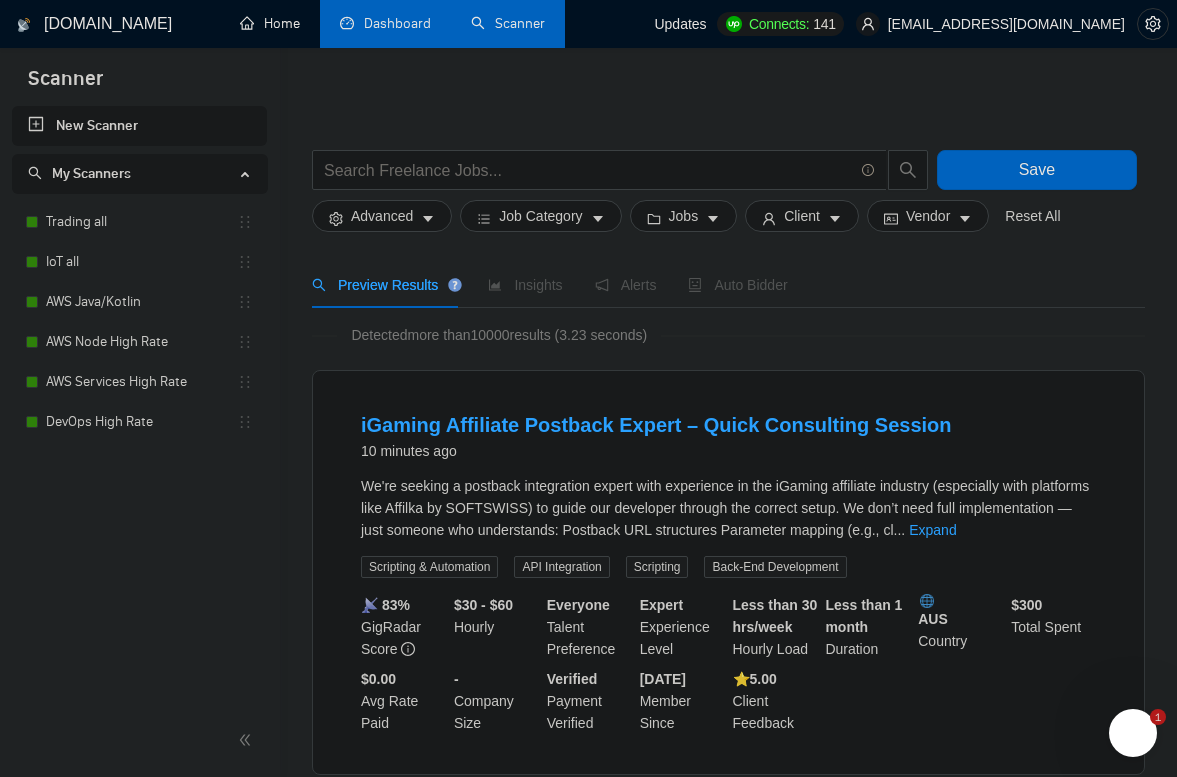 scroll, scrollTop: 0, scrollLeft: 0, axis: both 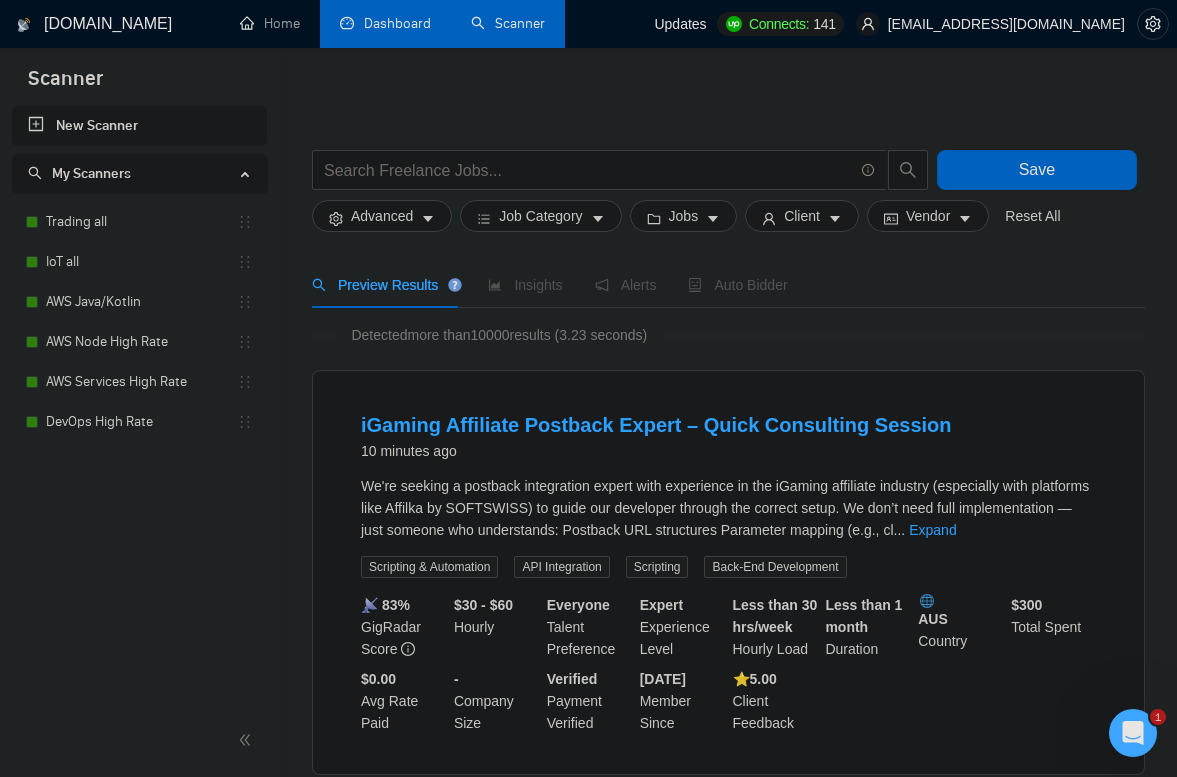 click on "Dashboard" at bounding box center [385, 23] 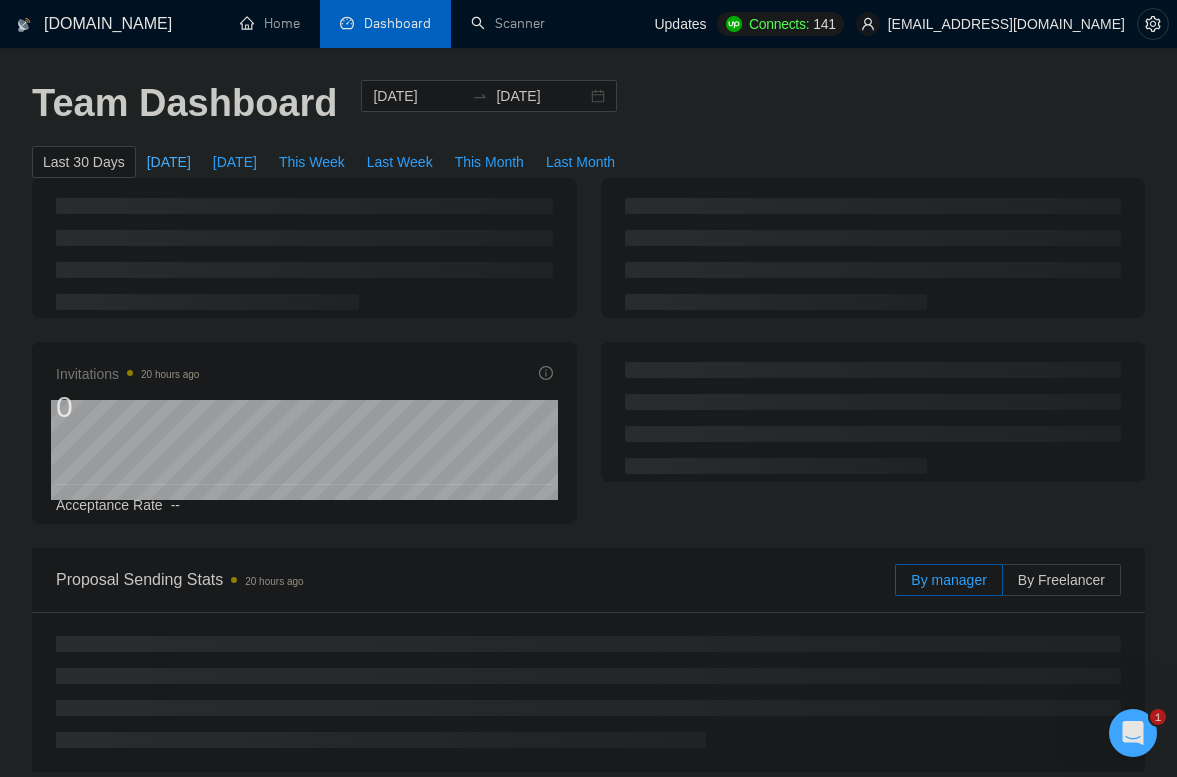 click on "[DATE]" at bounding box center (169, 162) 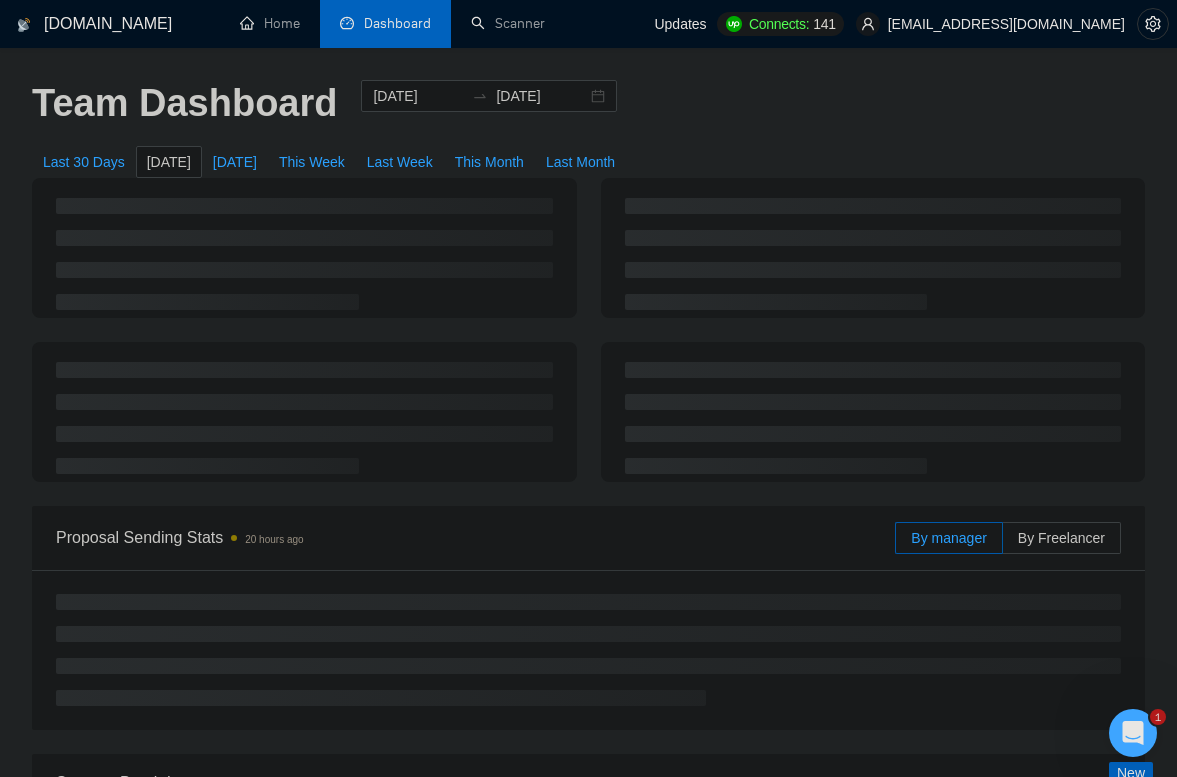 type on "[DATE]" 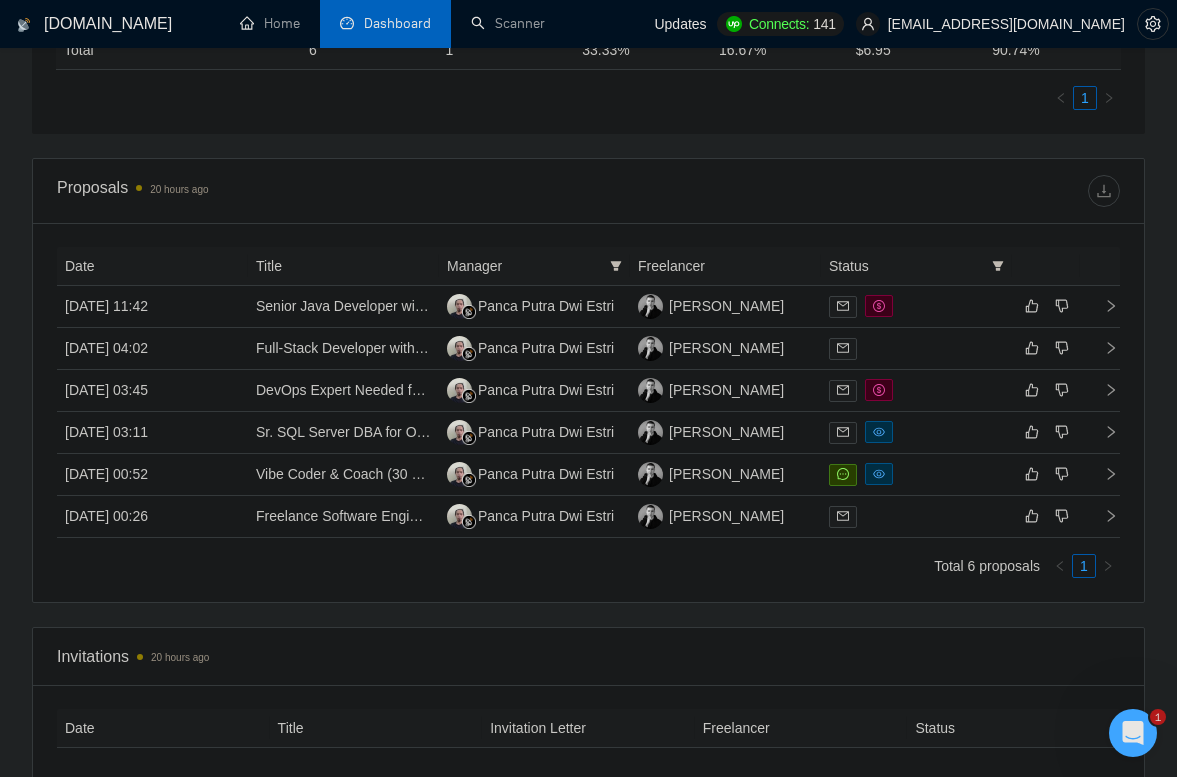 scroll, scrollTop: 1059, scrollLeft: 0, axis: vertical 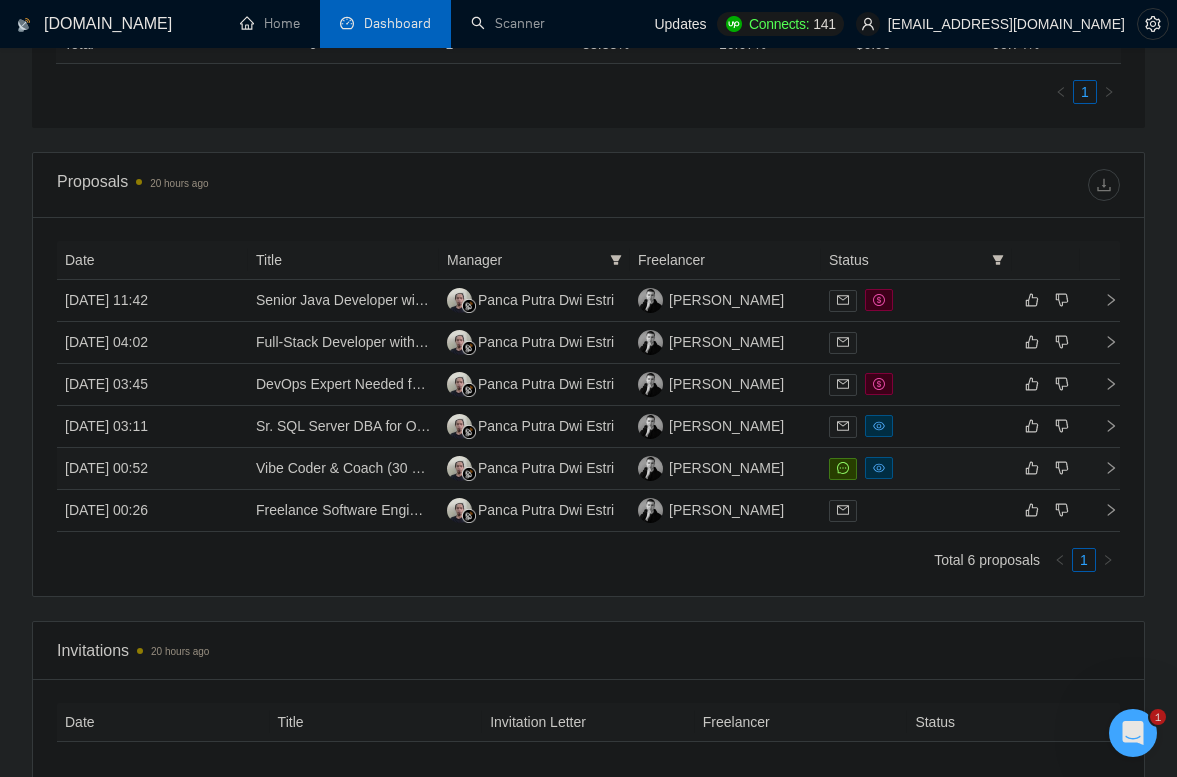 click on "[DATE] 00:52" at bounding box center [152, 469] 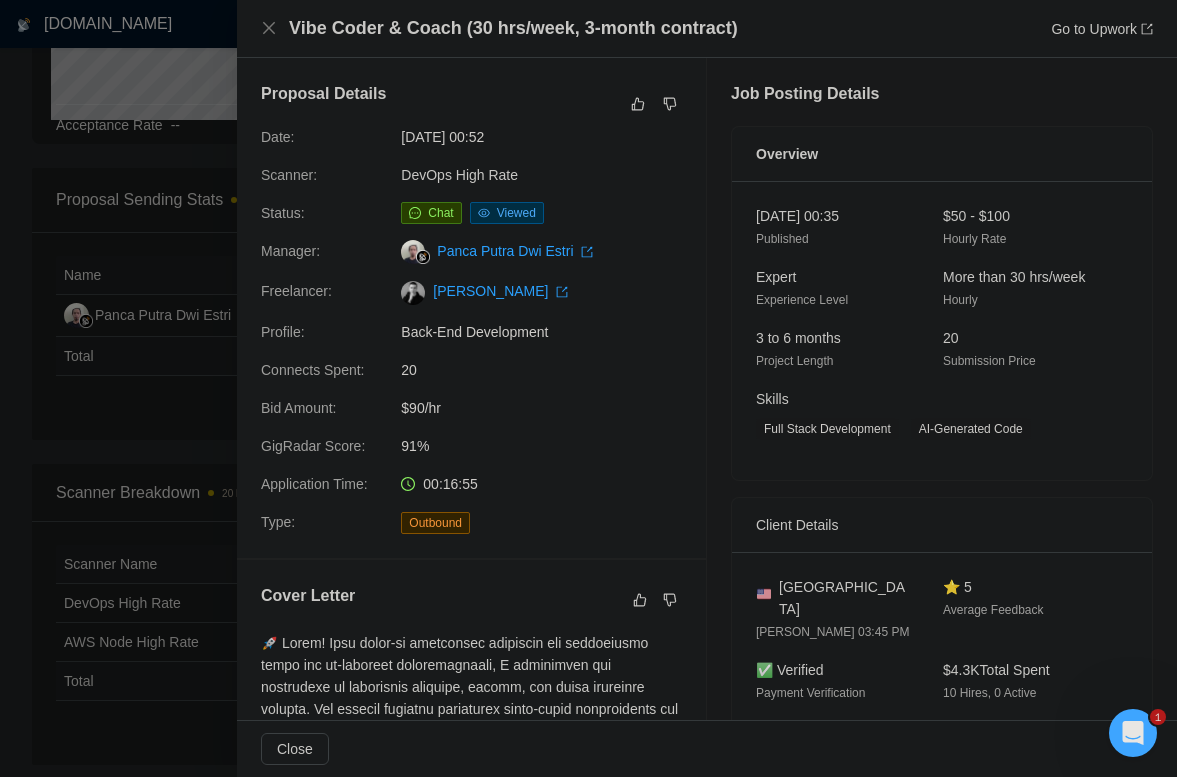 scroll, scrollTop: 358, scrollLeft: 0, axis: vertical 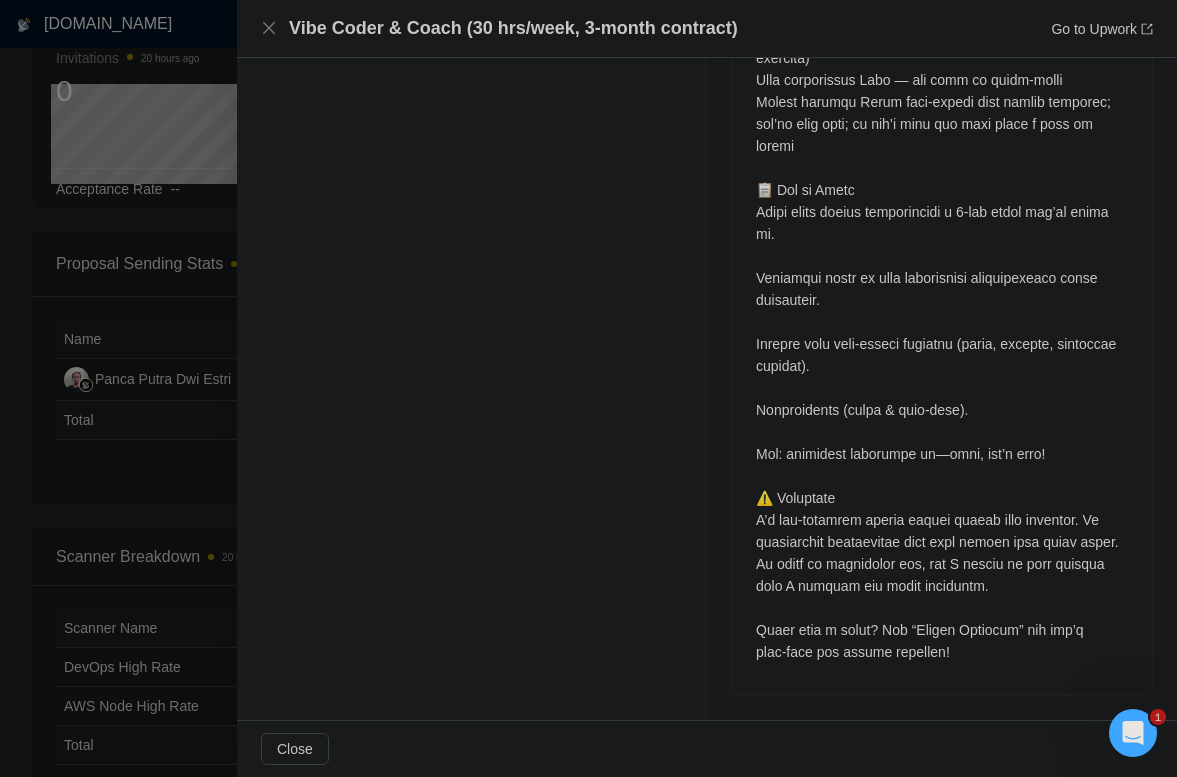 click at bounding box center [588, 388] 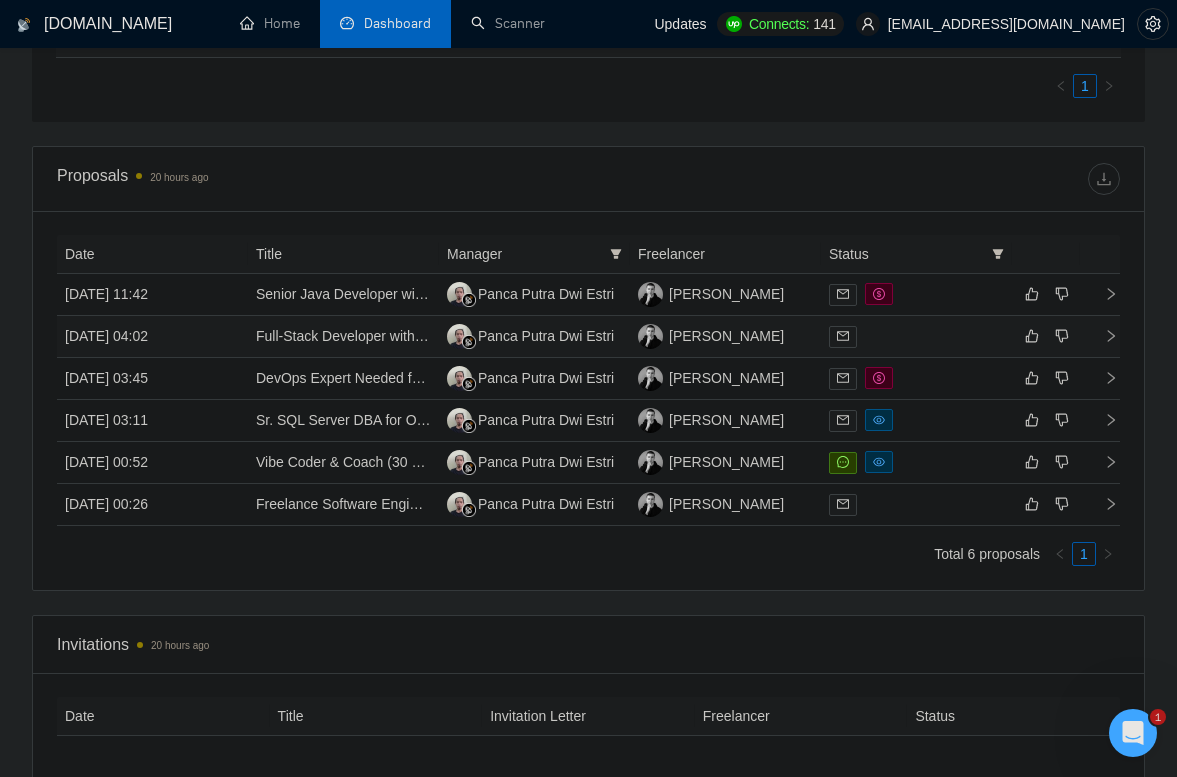 scroll, scrollTop: 1066, scrollLeft: 0, axis: vertical 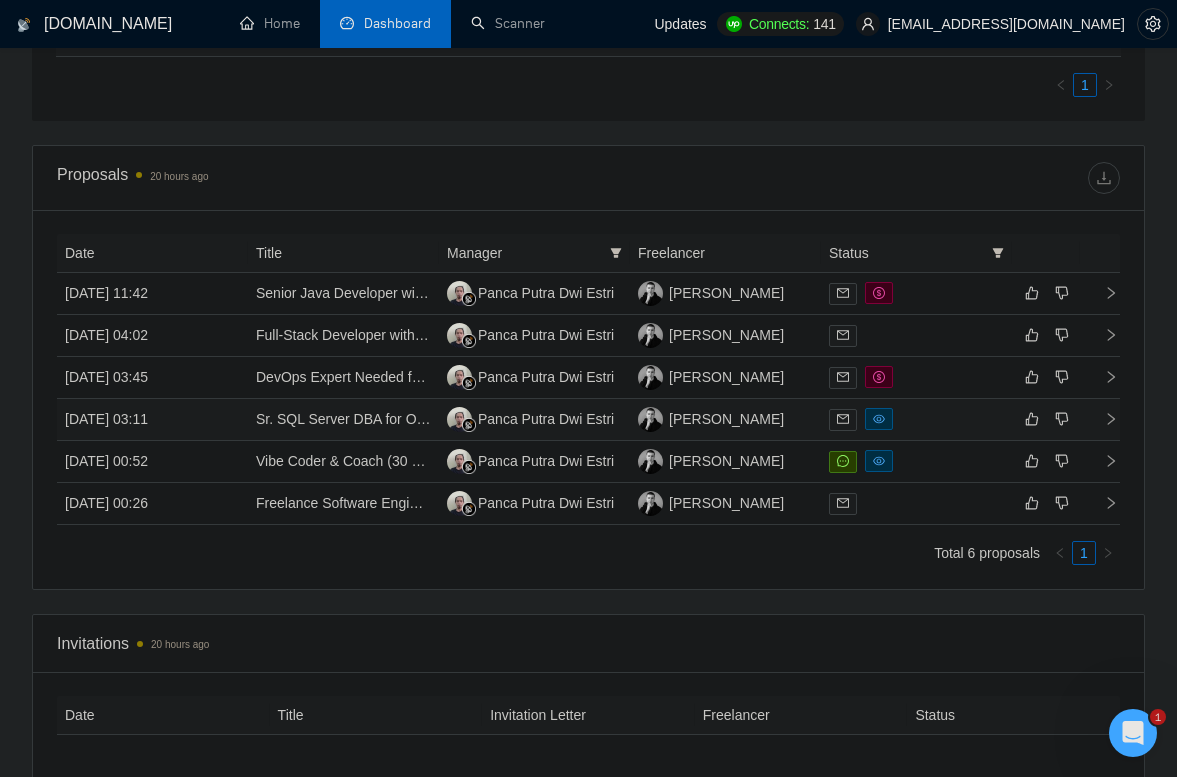 click on "[DATE] 03:11" at bounding box center [152, 420] 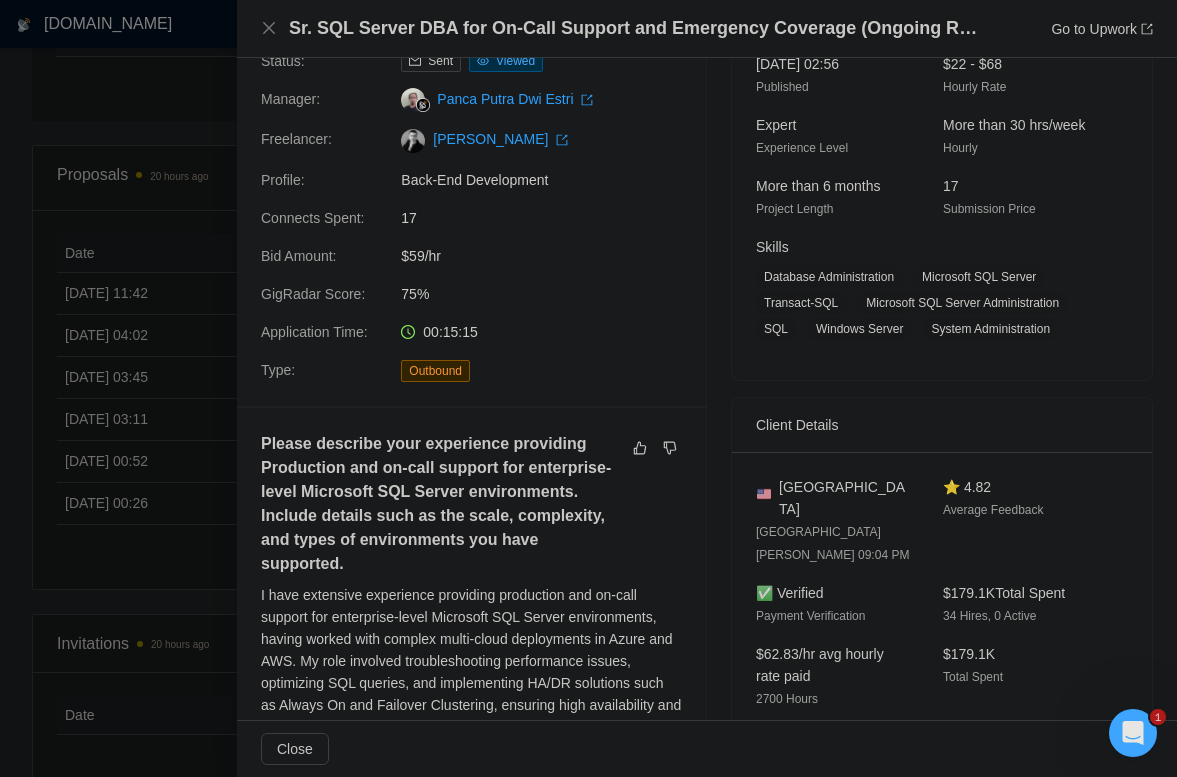 scroll, scrollTop: 0, scrollLeft: 0, axis: both 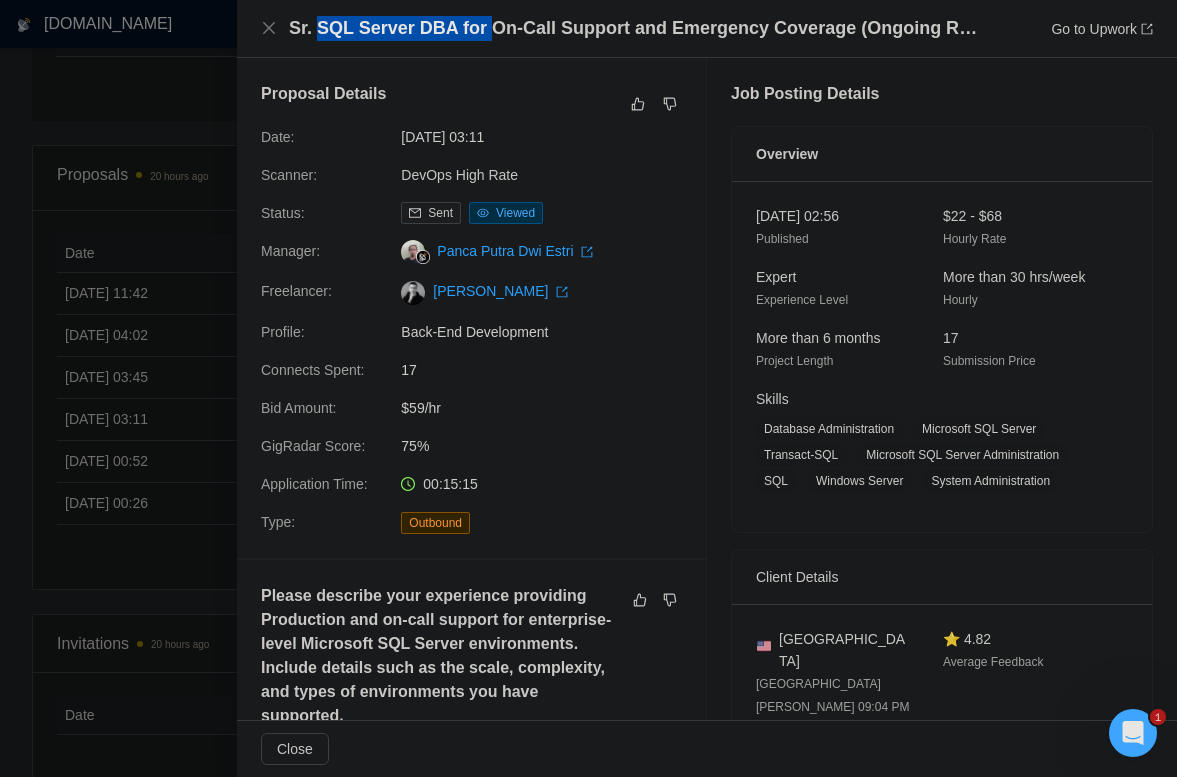 drag, startPoint x: 318, startPoint y: 32, endPoint x: 483, endPoint y: 22, distance: 165.30275 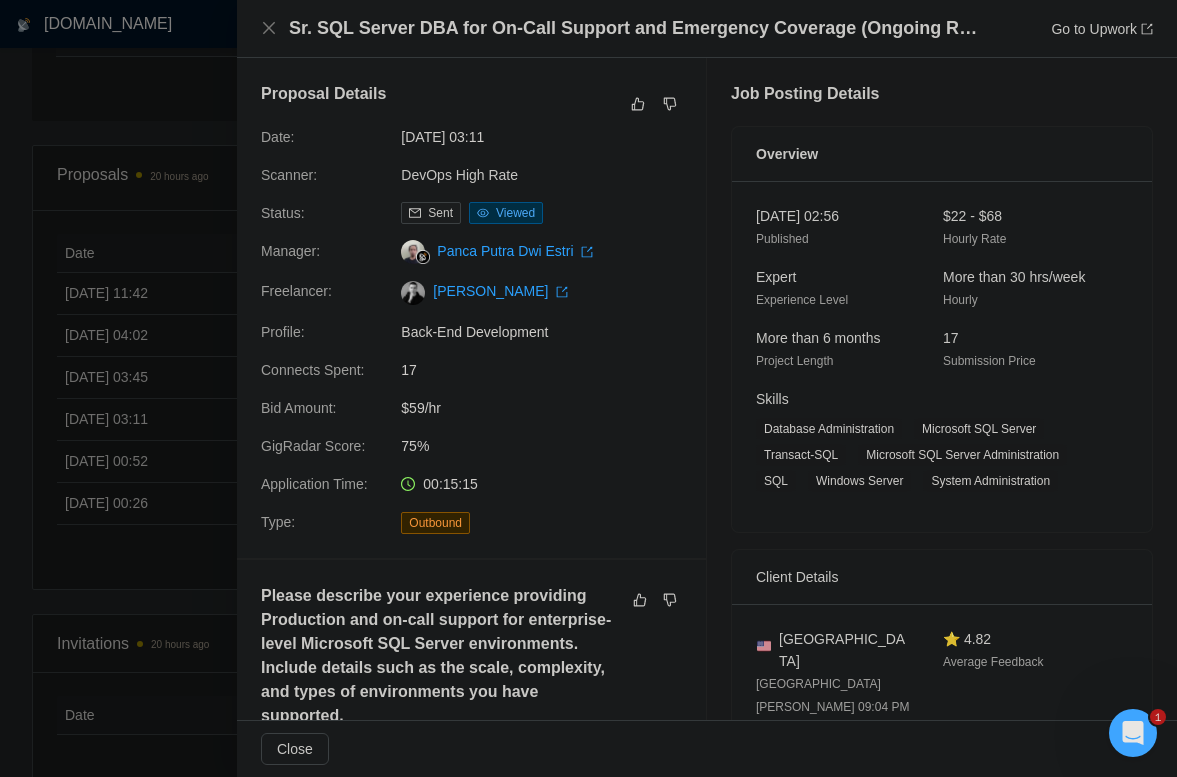 click on "Sr. SQL Server DBA for On-Call Support and Emergency Coverage (Ongoing Remote Position)" at bounding box center (634, 28) 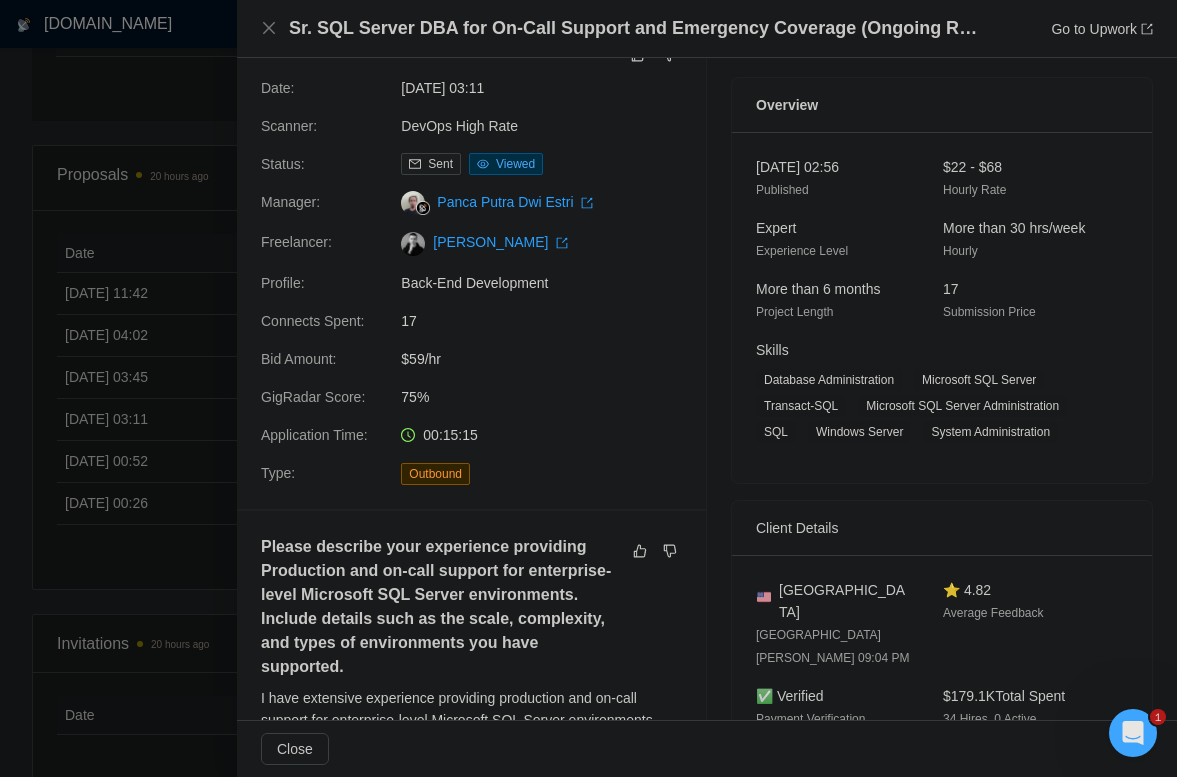 scroll, scrollTop: 0, scrollLeft: 0, axis: both 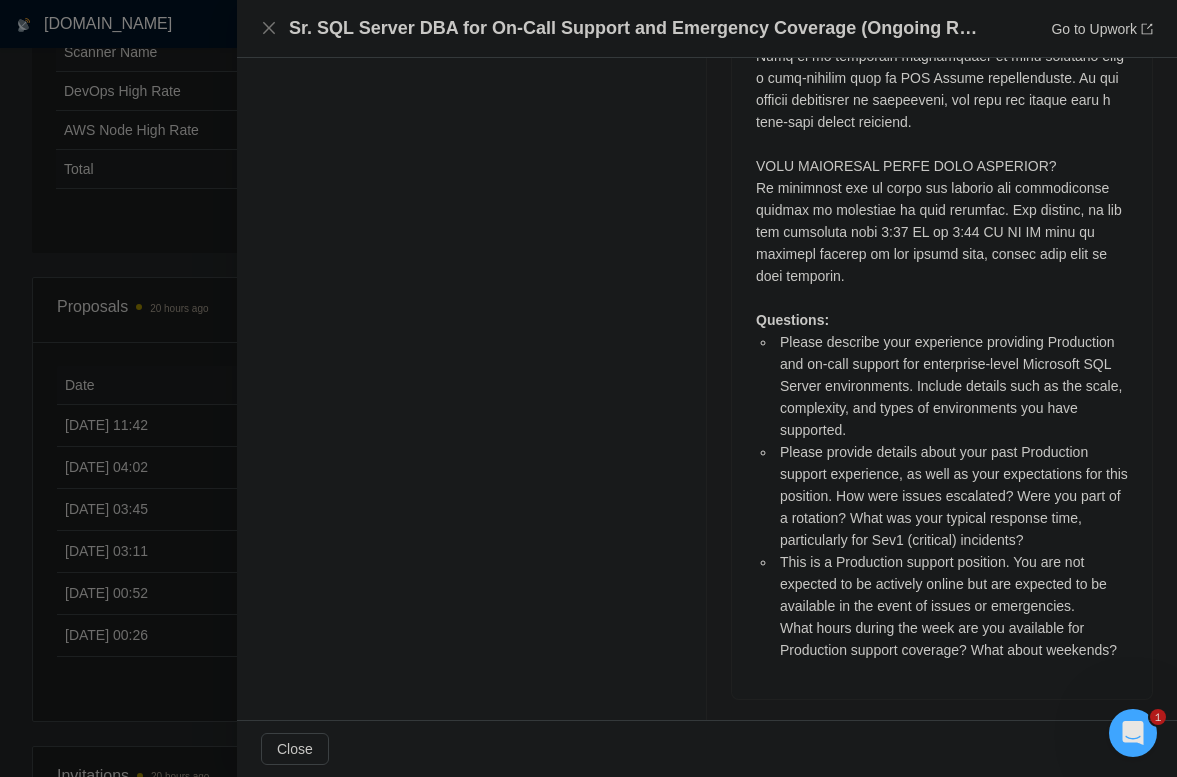 click at bounding box center [588, 388] 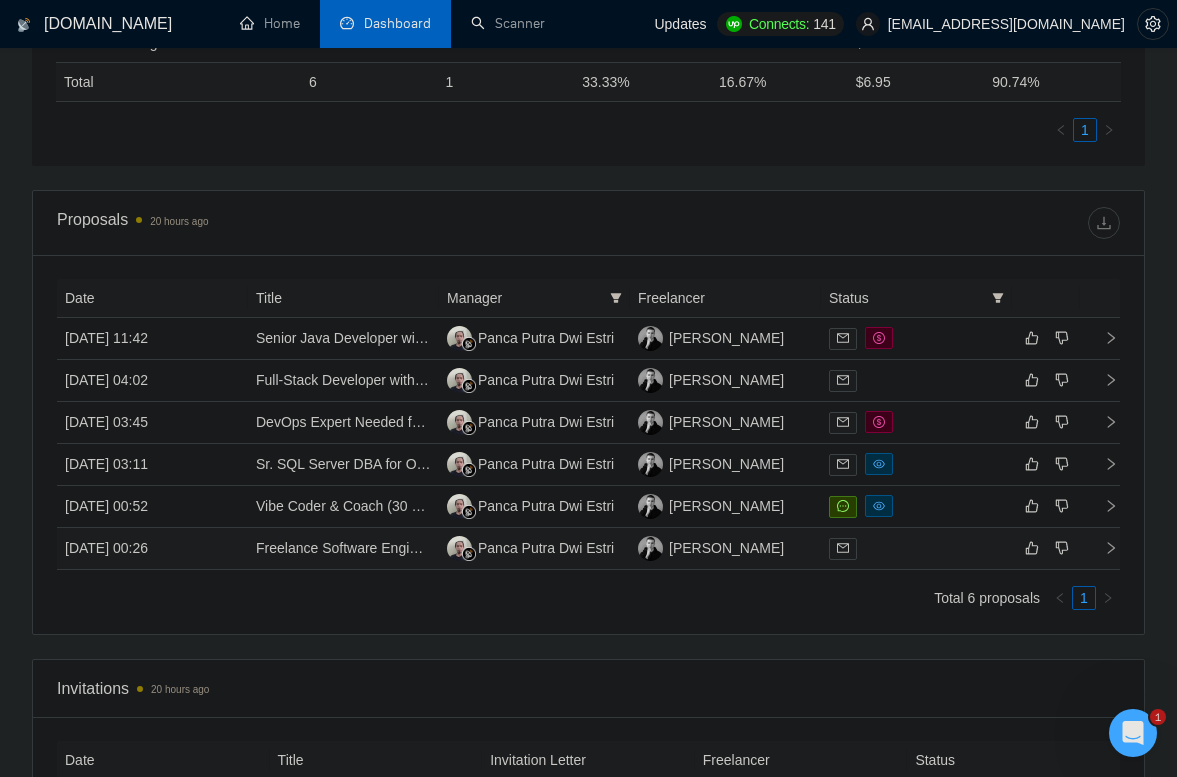 scroll, scrollTop: 1022, scrollLeft: 0, axis: vertical 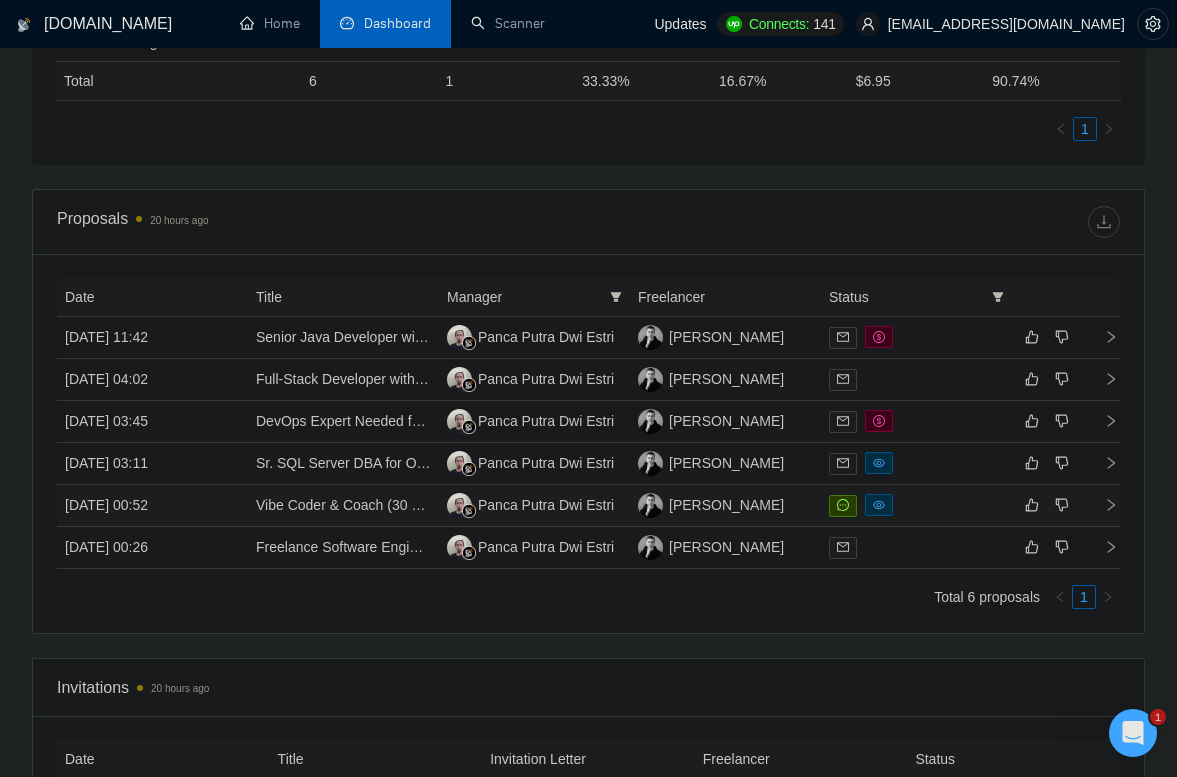click on "[DATE] 00:52" at bounding box center [152, 506] 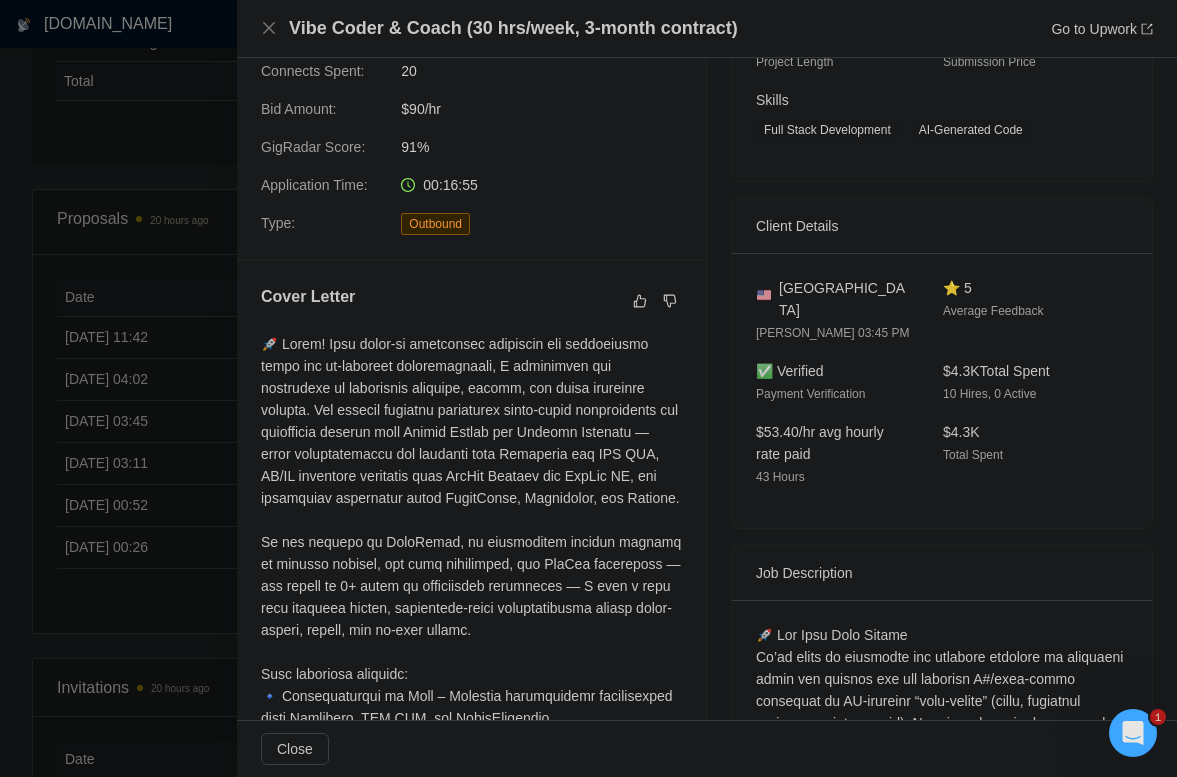 scroll, scrollTop: 323, scrollLeft: 0, axis: vertical 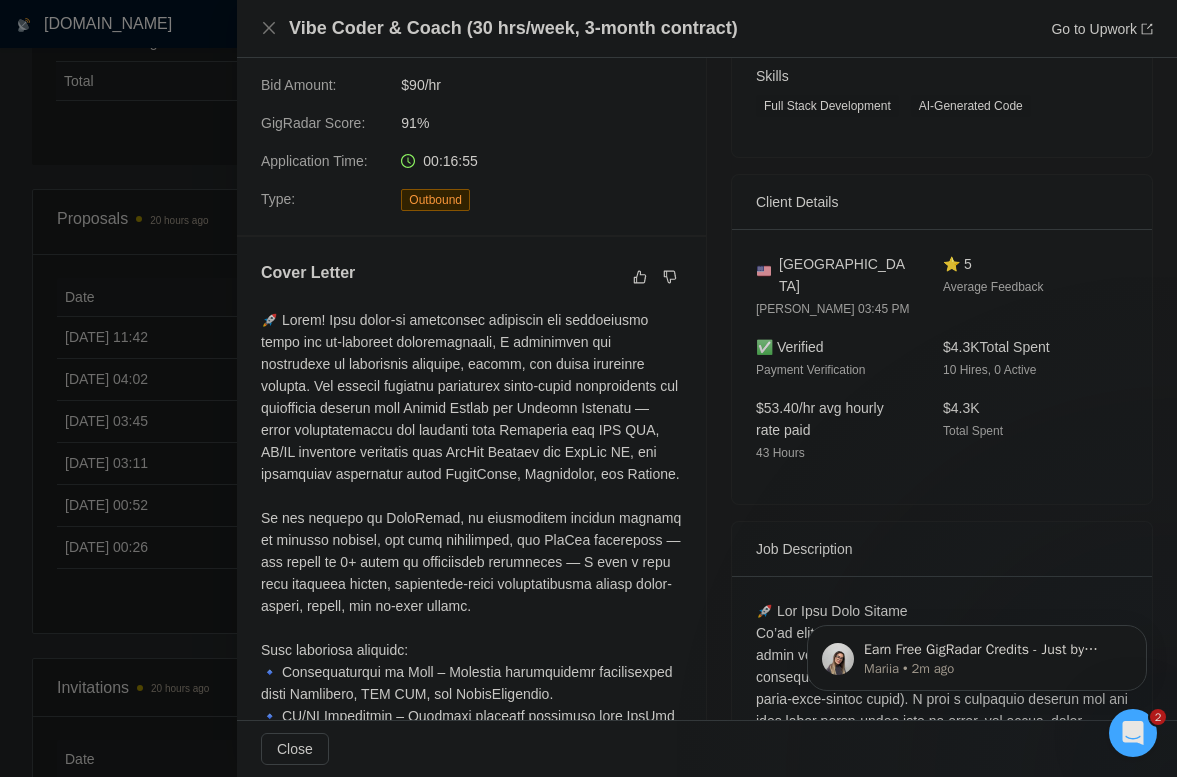 click at bounding box center (588, 388) 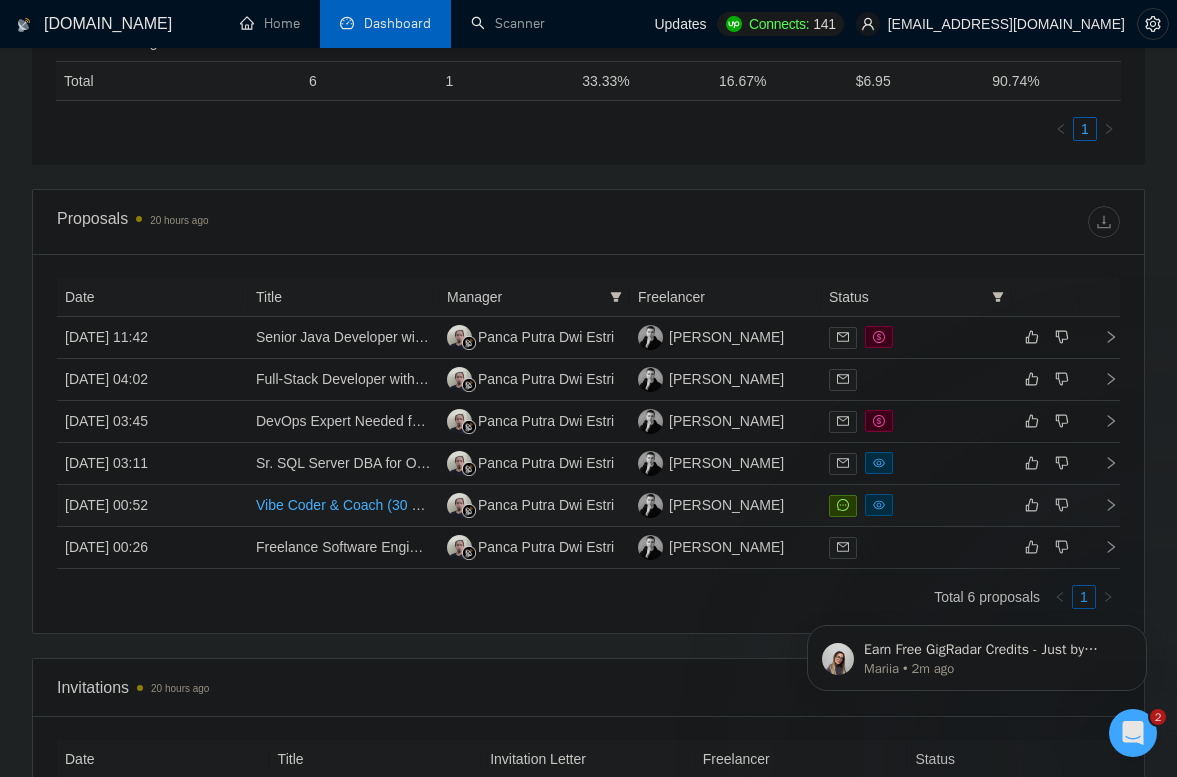 scroll, scrollTop: 1034, scrollLeft: 0, axis: vertical 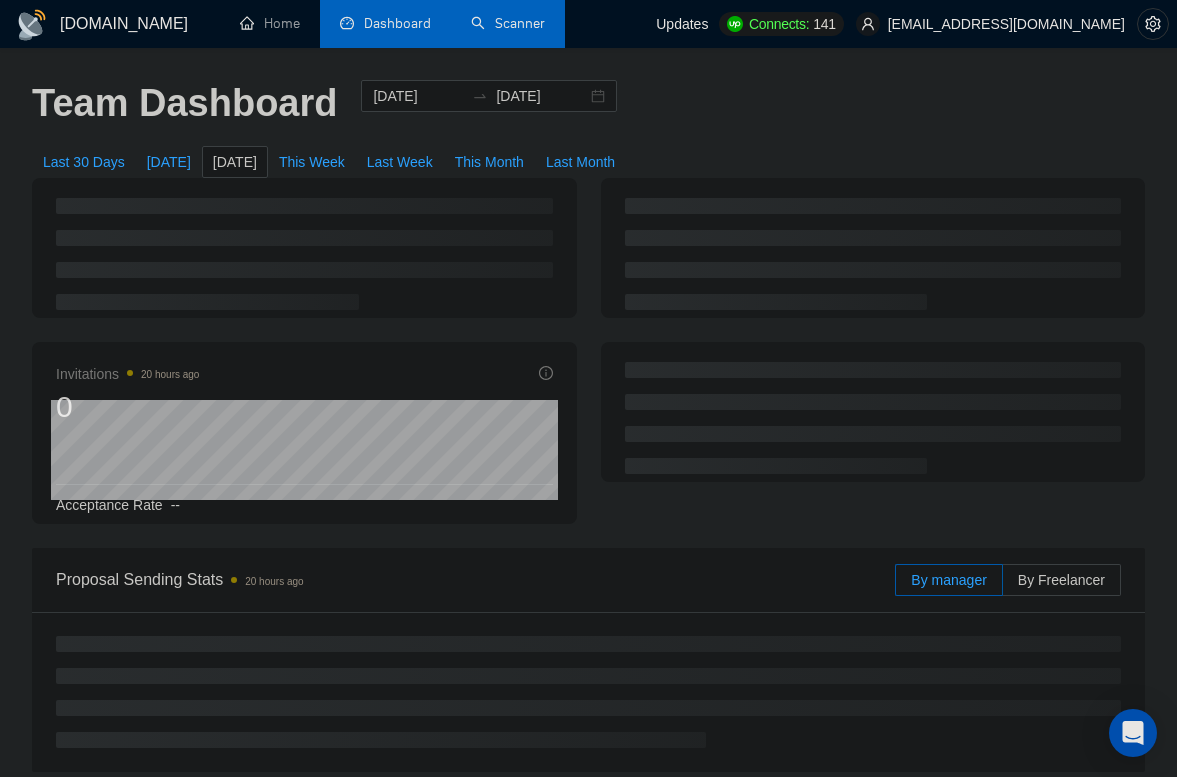click on "Scanner" at bounding box center [508, 23] 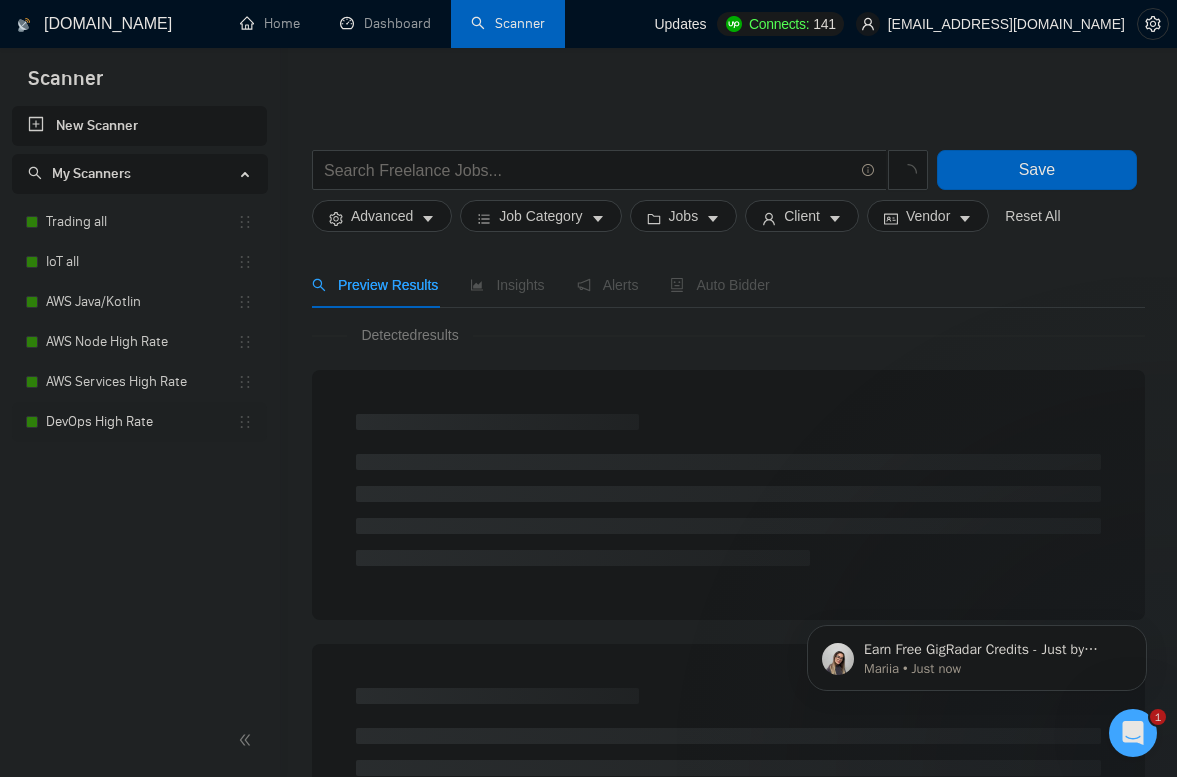 scroll, scrollTop: 0, scrollLeft: 0, axis: both 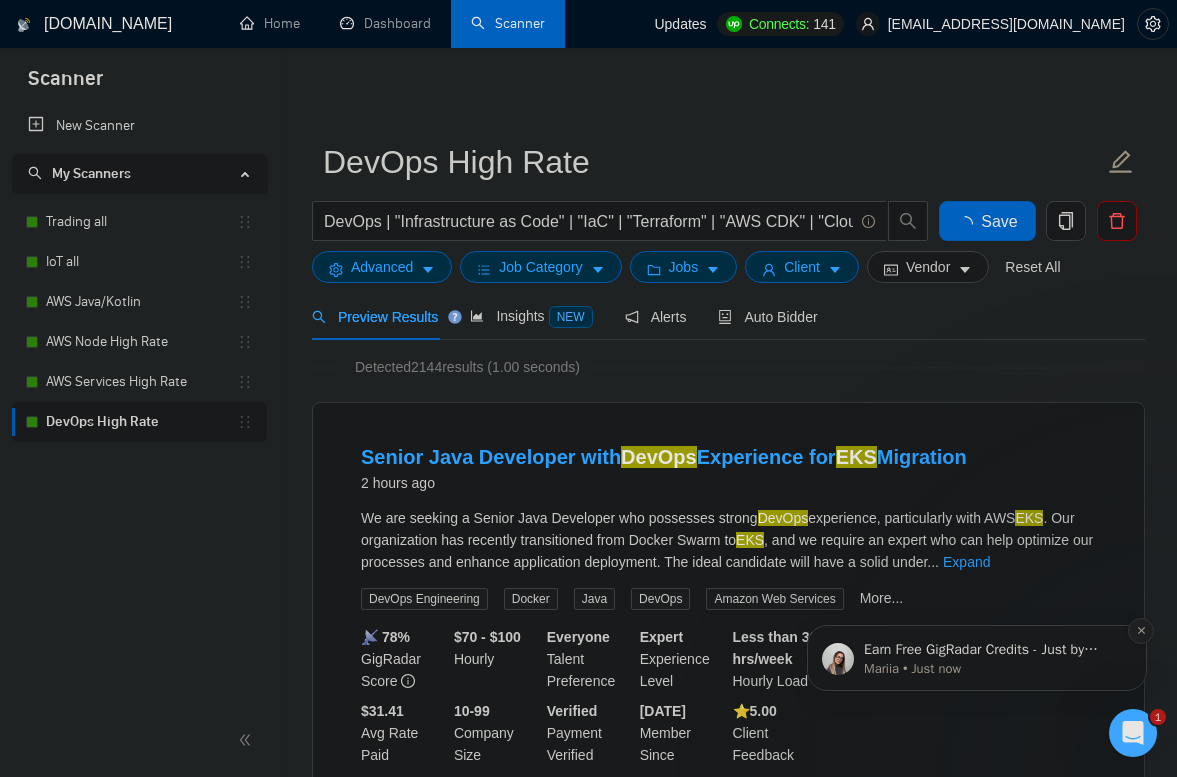 click 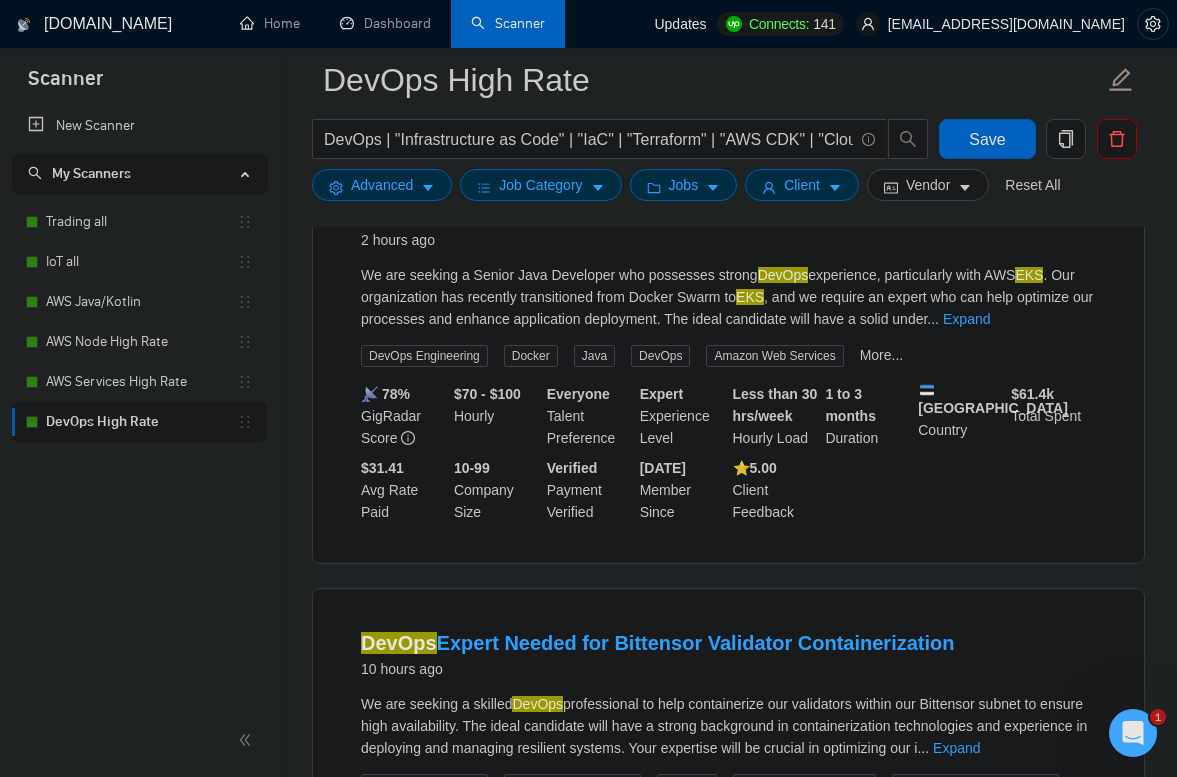 scroll, scrollTop: 269, scrollLeft: 0, axis: vertical 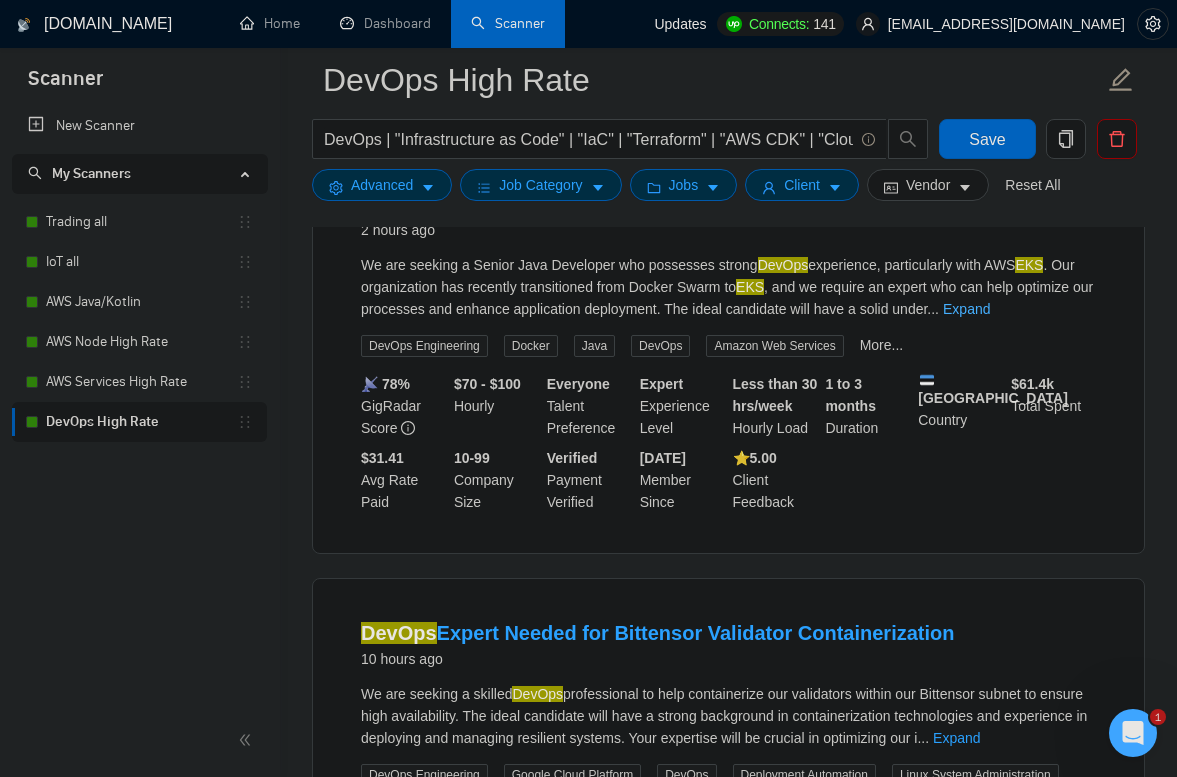 click on "Expand" at bounding box center (966, 309) 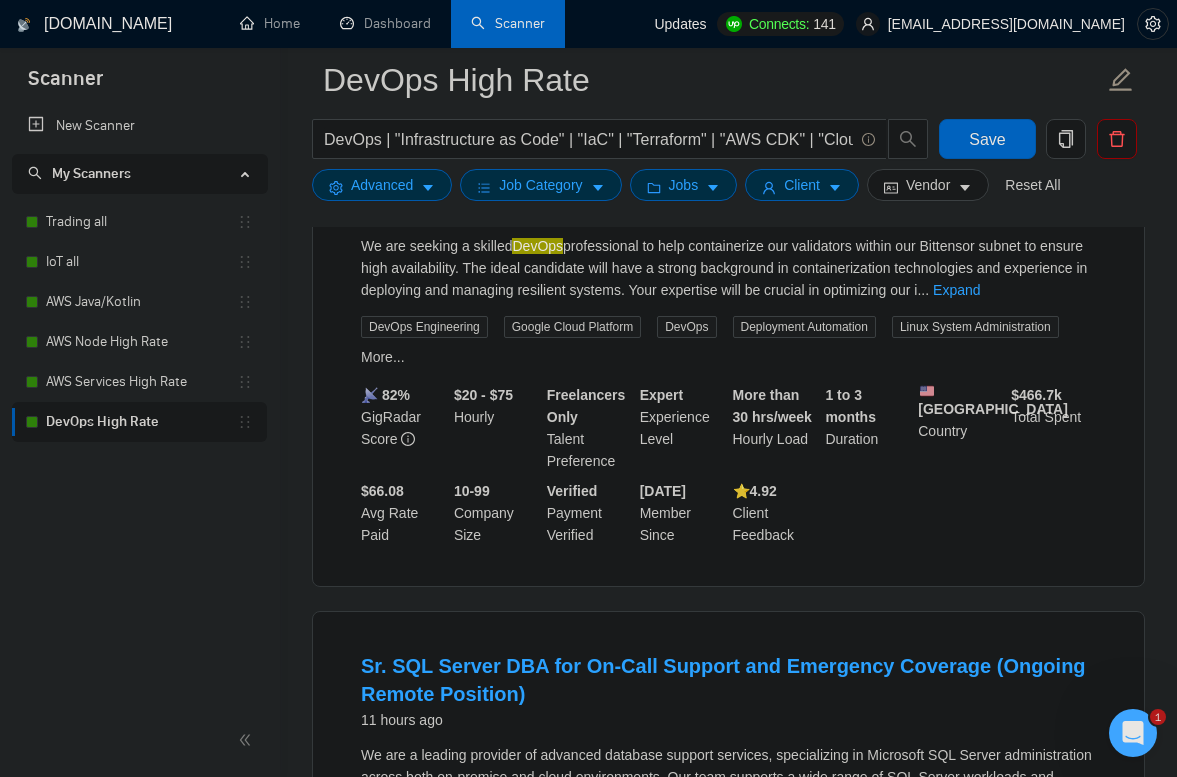 scroll, scrollTop: 772, scrollLeft: 0, axis: vertical 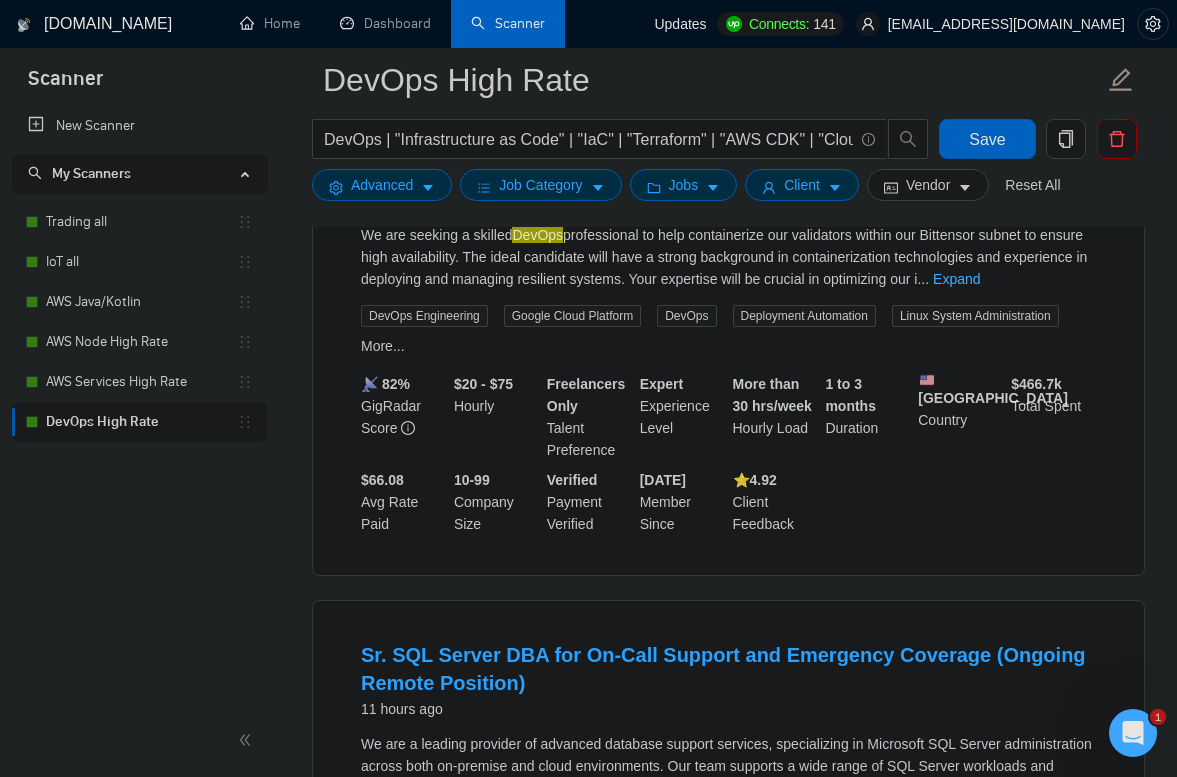 click on "Expand" at bounding box center [956, 279] 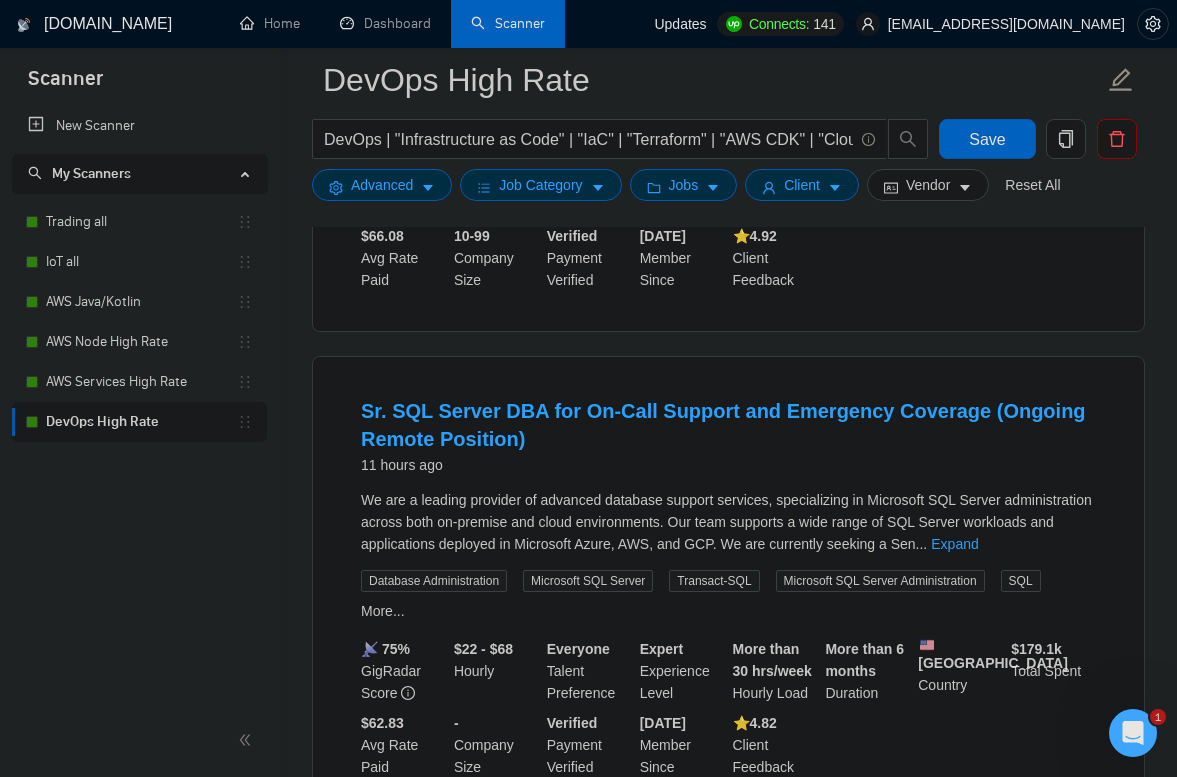 scroll, scrollTop: 1062, scrollLeft: 0, axis: vertical 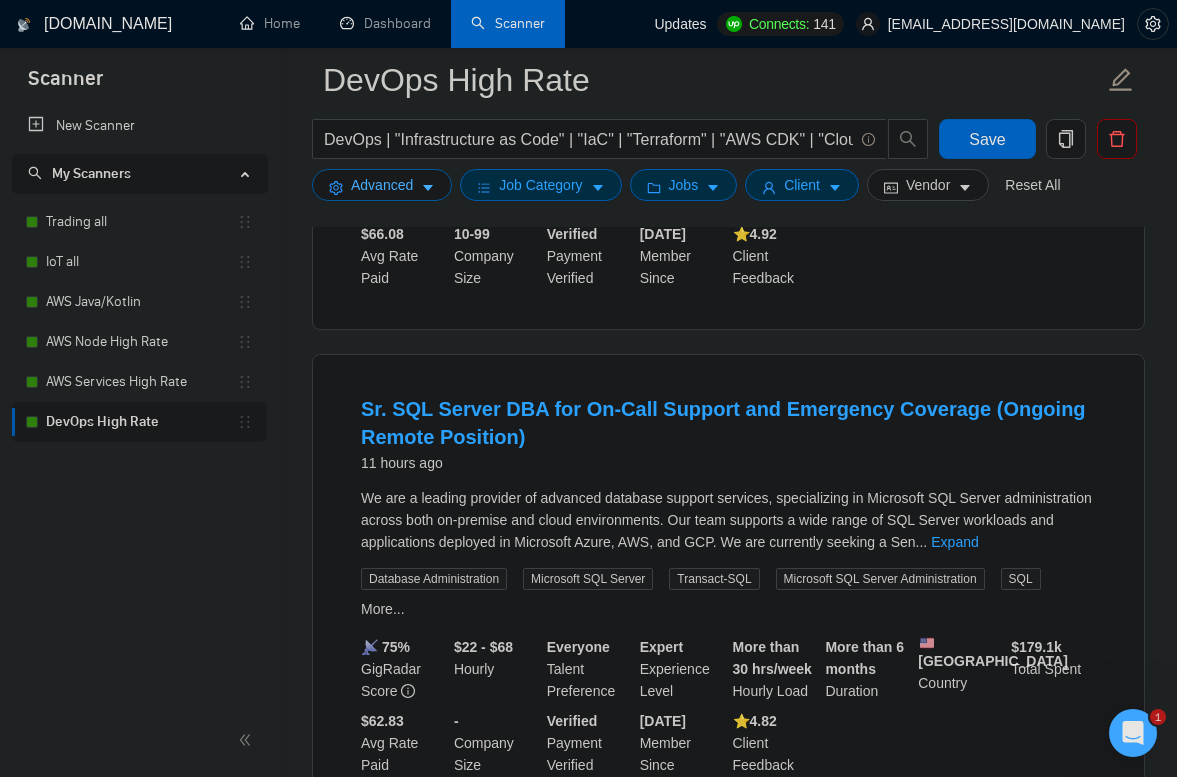 click on "Advanced" at bounding box center [382, 185] 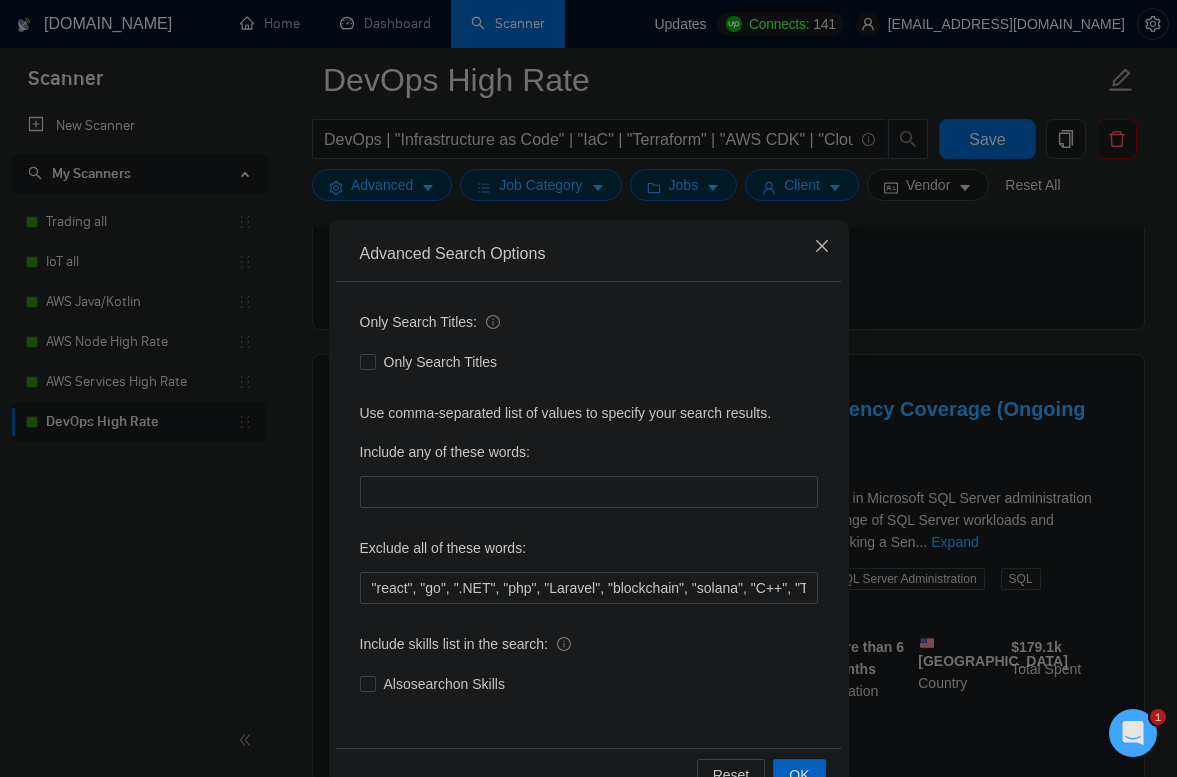 click 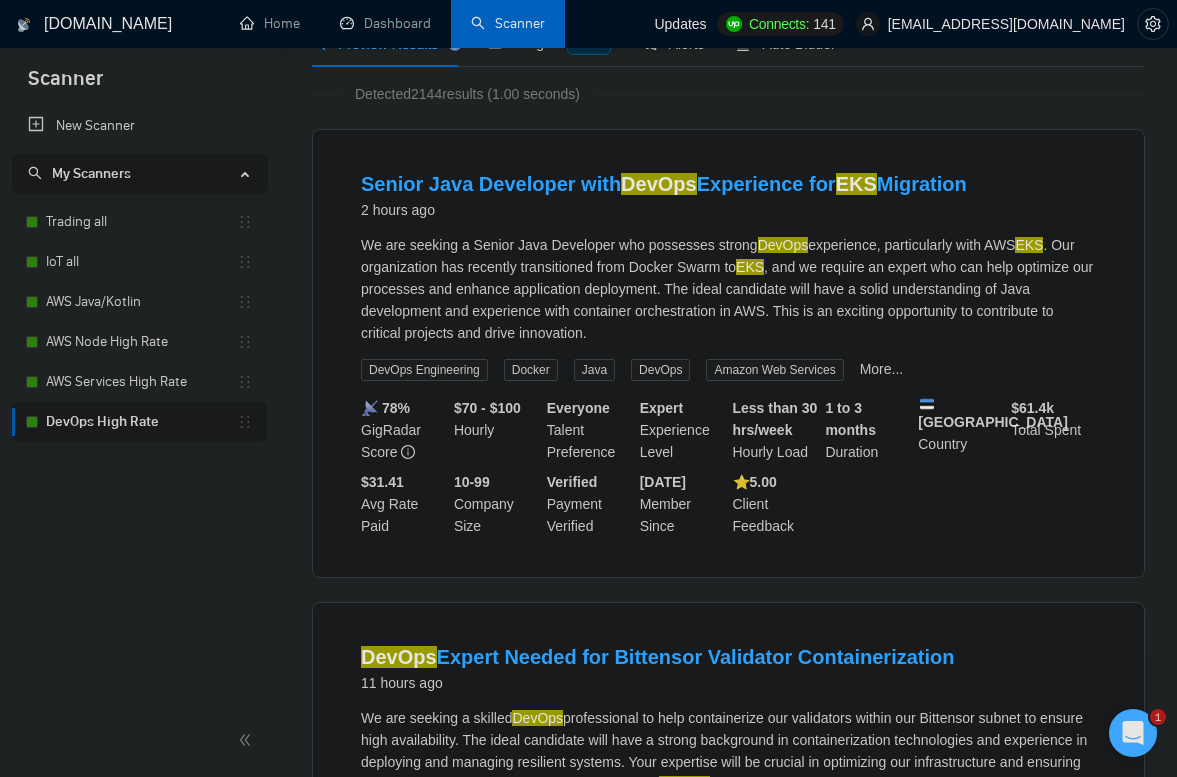 scroll, scrollTop: 0, scrollLeft: 0, axis: both 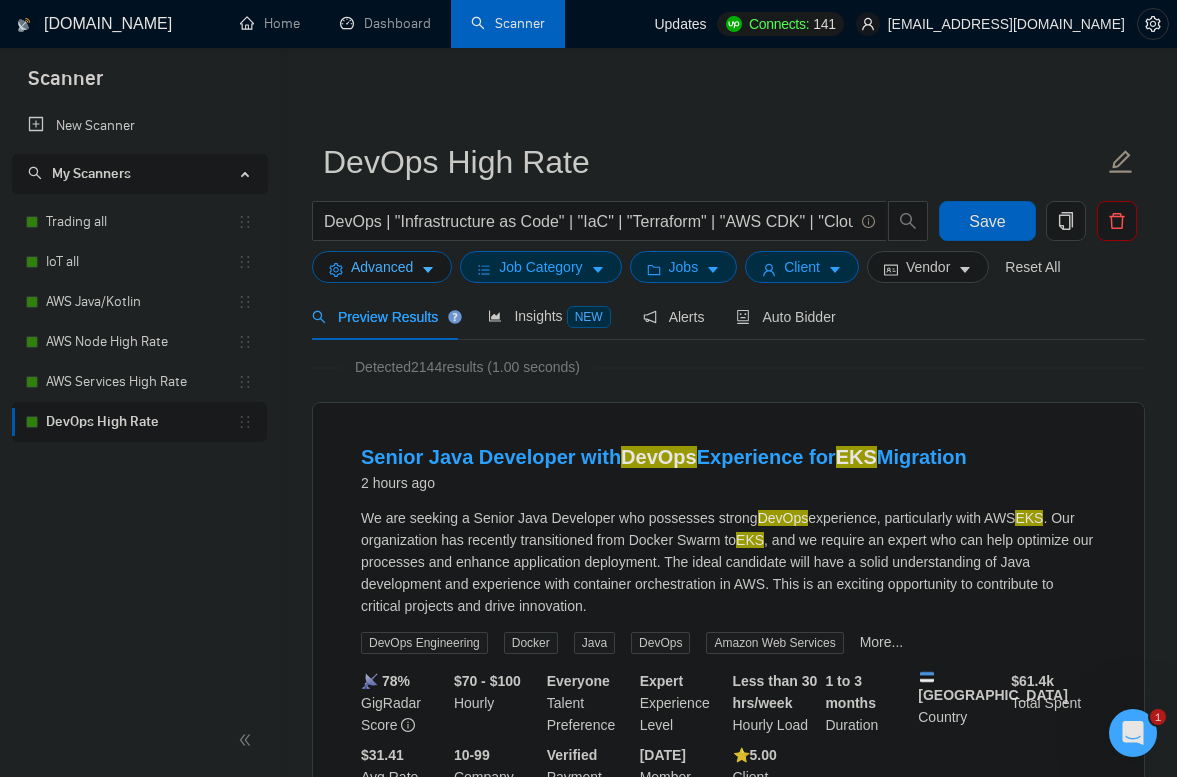 click on "Advanced" at bounding box center (382, 267) 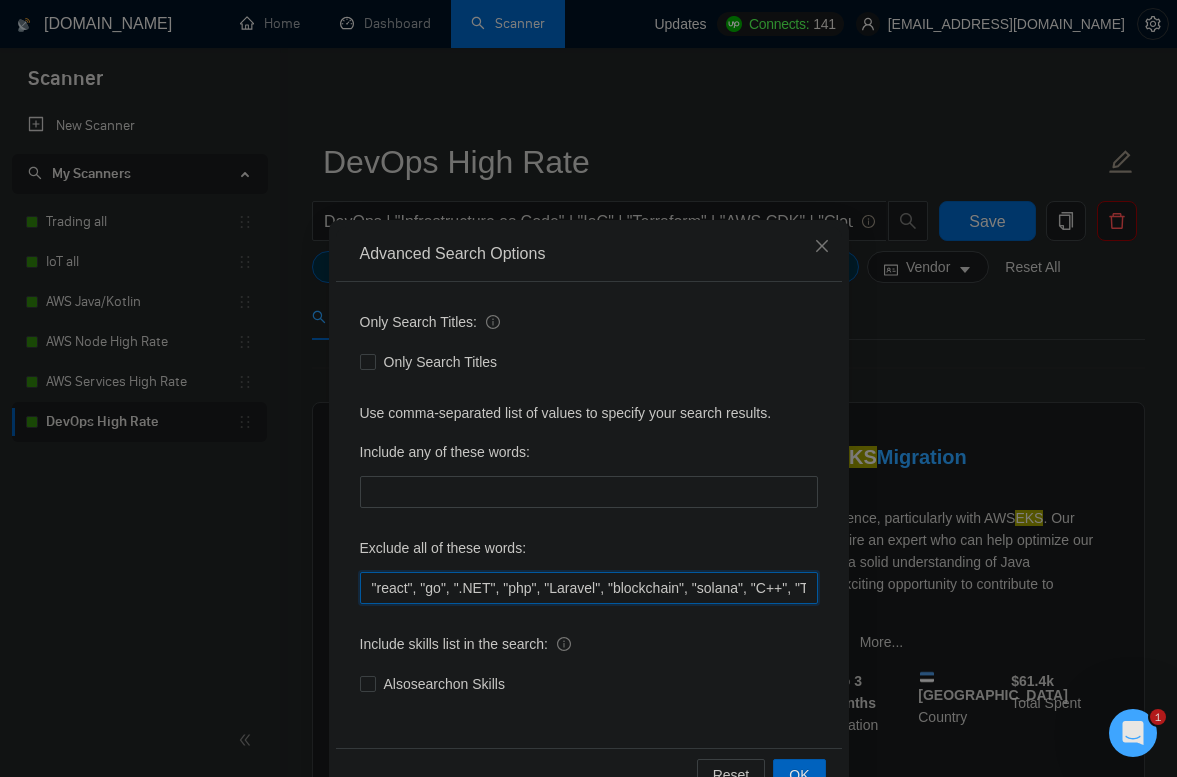 click on ""react", "go", ".NET", "php", "Laravel", "blockchain", "solana", "C++", "Tutor/Mentor", "teach me", "No agencies", "agency environment", "won't be recruiting agencies", "agencies not to apply", "No agency", "No Agencies", "Individual only", "No agencies please", "(No agencies please)", "Candidate Interviewing", "Candidate Interview Consulting", "this job is not open to teams", "this job is not open to agency", "this job is not open to companies", "NO AGENCY", "Freelancers Only", "NOT AGENCY", "NOT AGENCY)", "no agency", "no agencies", "individual only", "freelancers only", "No Agencies!", "independent contractors only"" at bounding box center (589, 588) 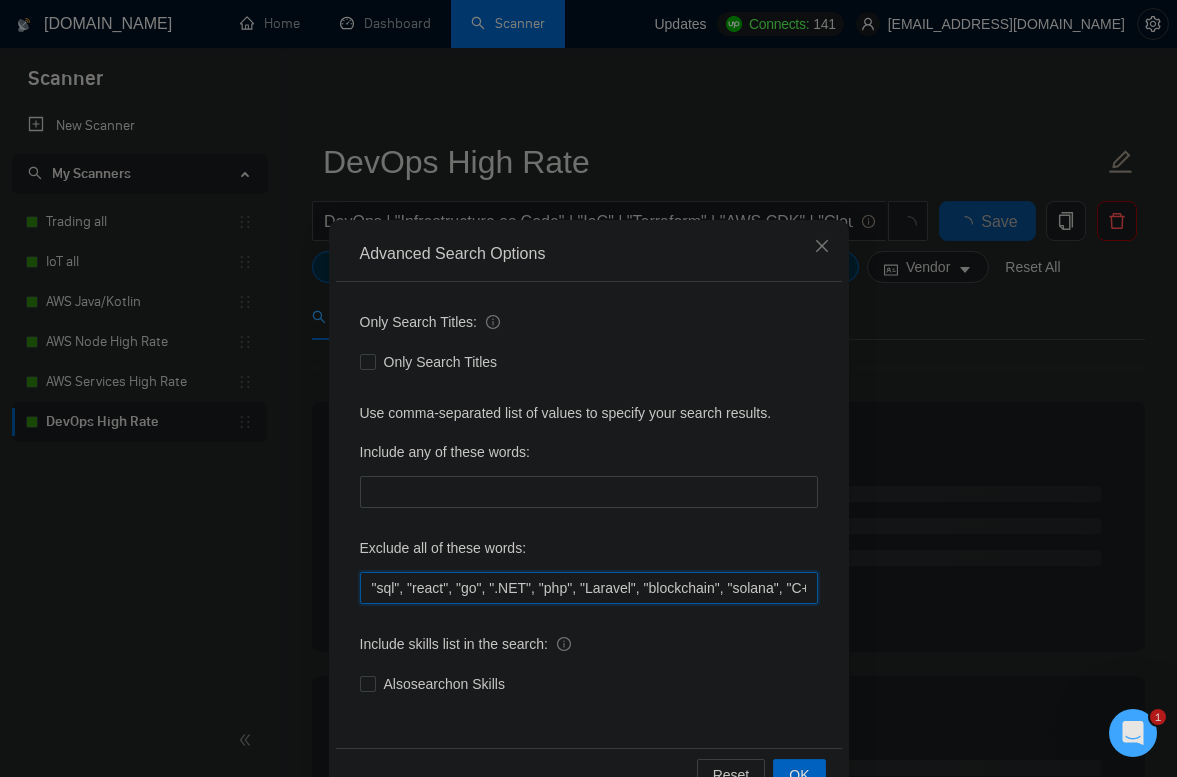 click on ""sql", "react", "go", ".NET", "php", "Laravel", "blockchain", "solana", "C++", "Tutor/Mentor", "teach me", "No agencies", "agency environment", "won't be recruiting agencies", "agencies not to apply", "No agency", "No Agencies", "Individual only", "No agencies please", "(No agencies please)", "Candidate Interviewing", "Candidate Interview Consulting", "this job is not open to teams", "this job is not open to agency", "this job is not open to companies", "NO AGENCY", "Freelancers Only", "NOT AGENCY", "NOT AGENCY)", "no agency", "no agencies", "individual only", "freelancers only", "No Agencies!", "independent contractors only"" at bounding box center (589, 588) 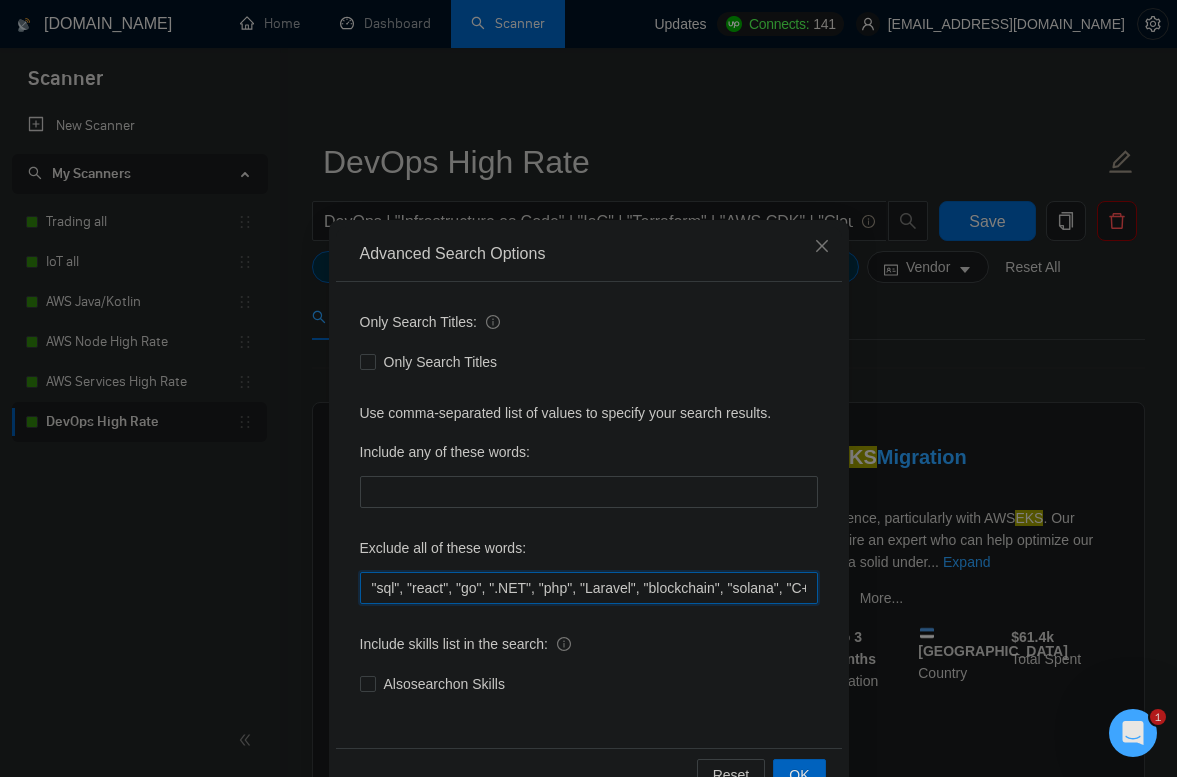 scroll, scrollTop: 0, scrollLeft: 3657, axis: horizontal 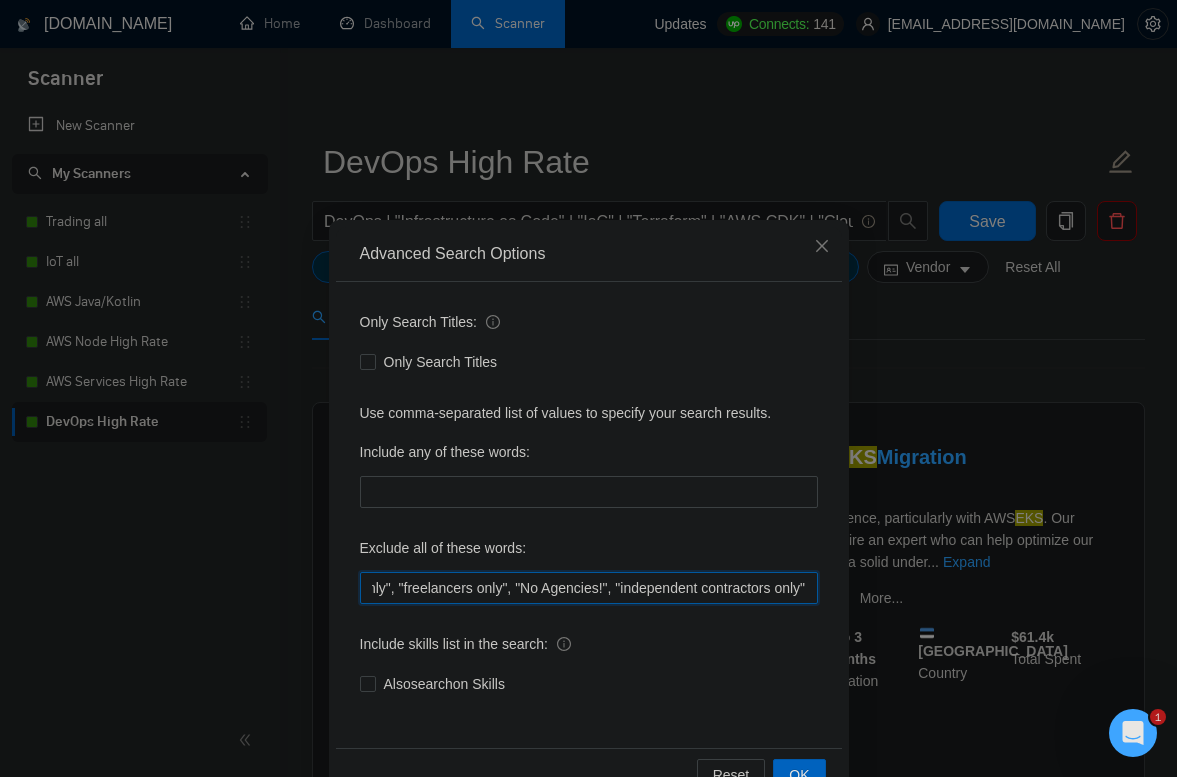 drag, startPoint x: 580, startPoint y: 581, endPoint x: 1155, endPoint y: 571, distance: 575.087 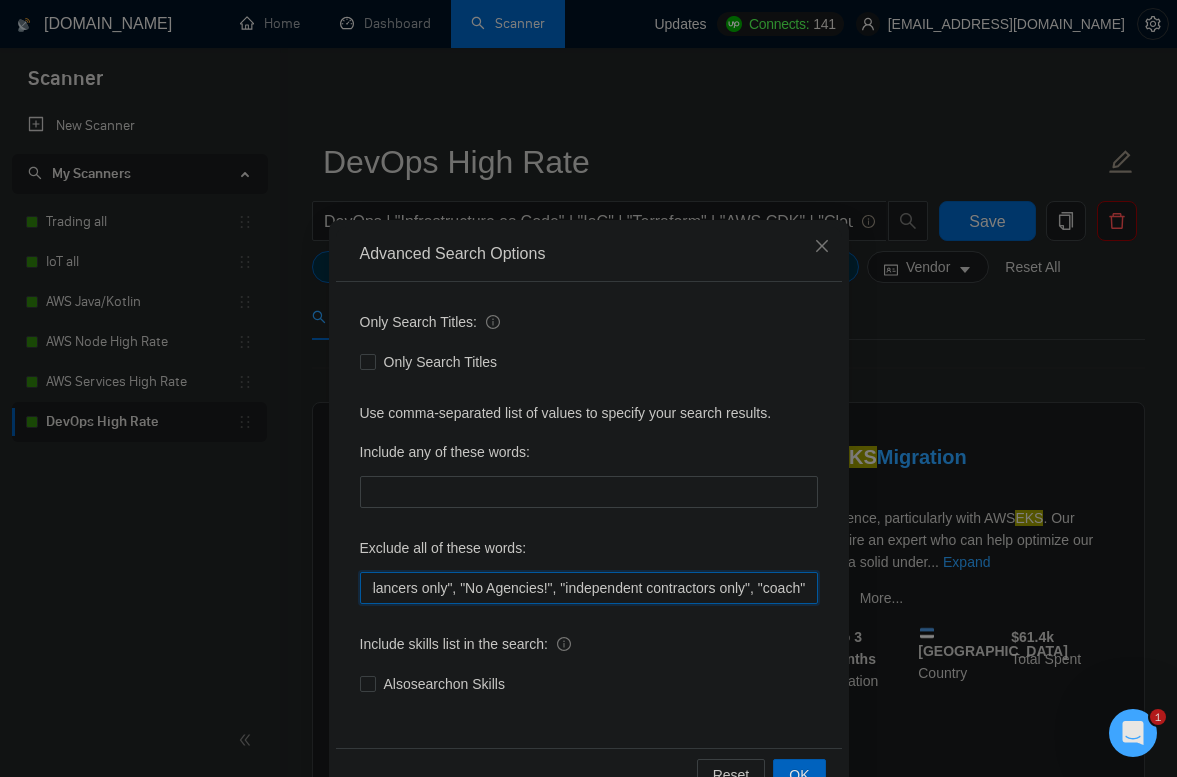 scroll, scrollTop: 0, scrollLeft: 3715, axis: horizontal 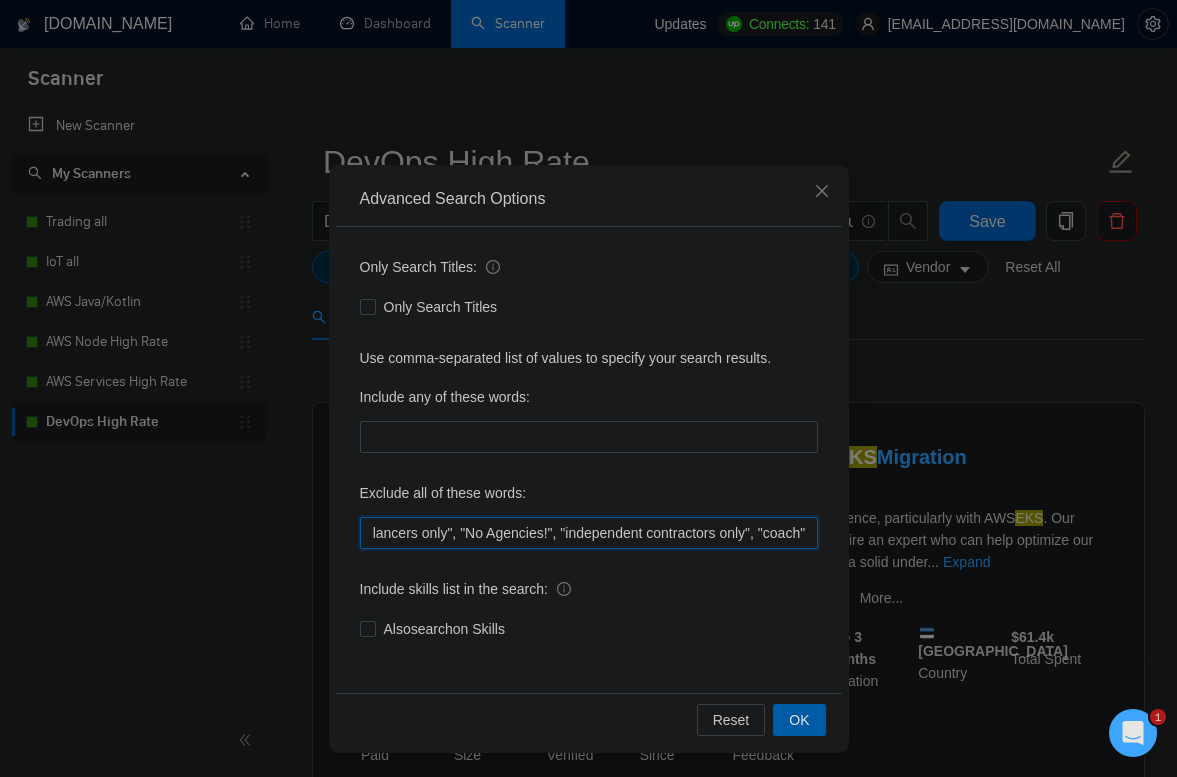 type on ""sql", "react", "go", ".NET", "php", "Laravel", "blockchain", "solana", "C++", "Tutor/Mentor", "teach me", "No agencies", "agency environment", "won't be recruiting agencies", "agencies not to apply", "No agency", "No Agencies", "Individual only", "No agencies please", "(No agencies please)", "Candidate Interviewing", "Candidate Interview Consulting", "this job is not open to teams", "this job is not open to agency", "this job is not open to companies", "NO AGENCY", "Freelancers Only", "NOT AGENCY", "NOT AGENCY)", "no agency", "no agencies", "individual only", "freelancers only", "No Agencies!", "independent contractors only", "coach"" 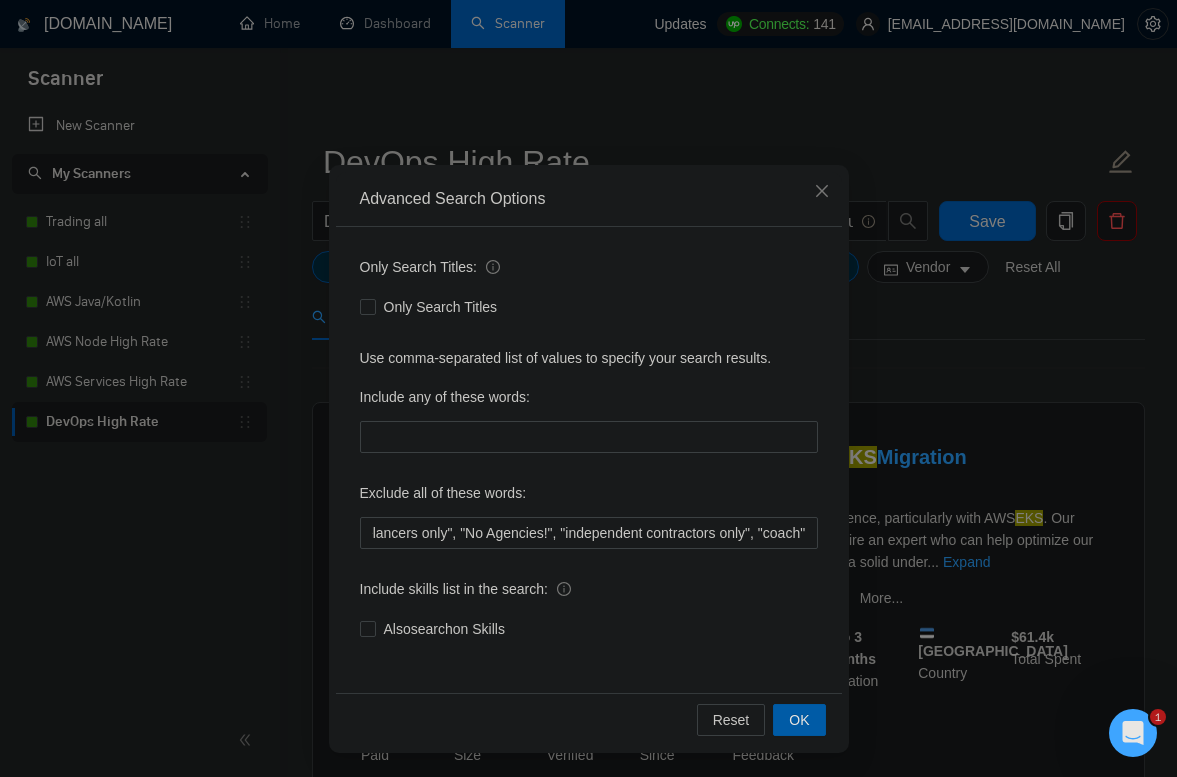 click on "OK" at bounding box center (799, 720) 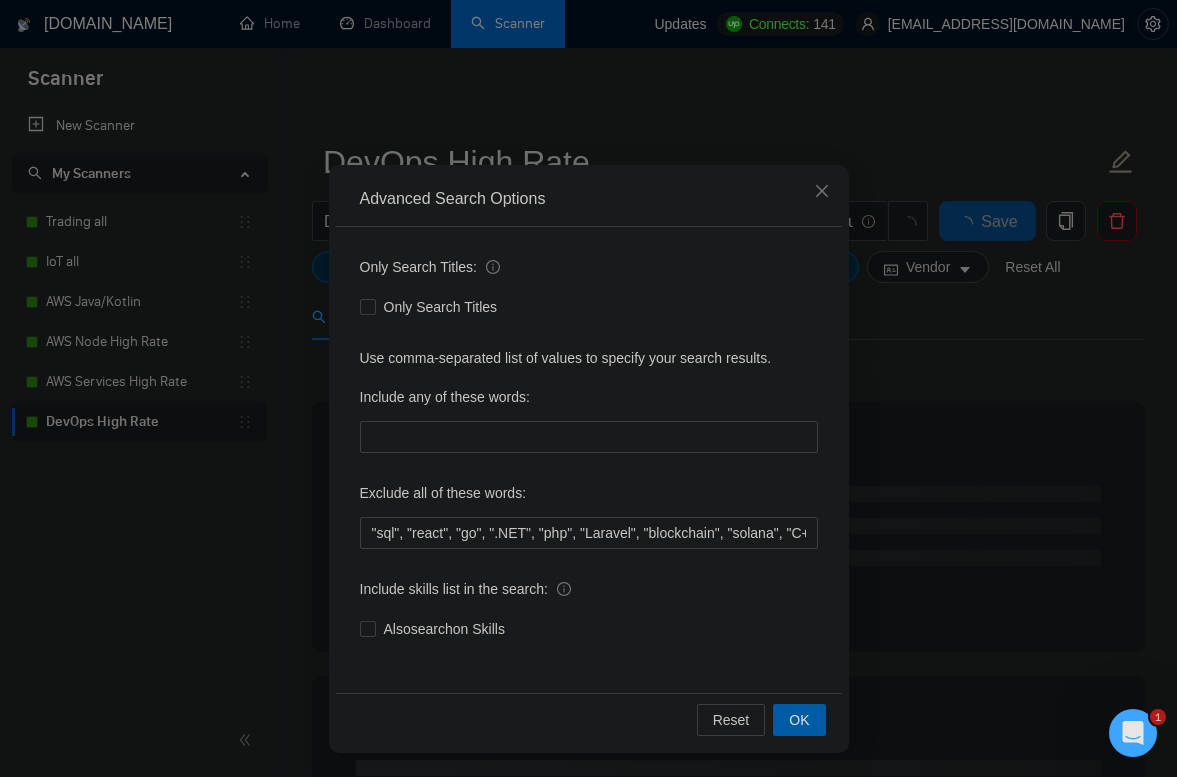 scroll, scrollTop: 0, scrollLeft: 0, axis: both 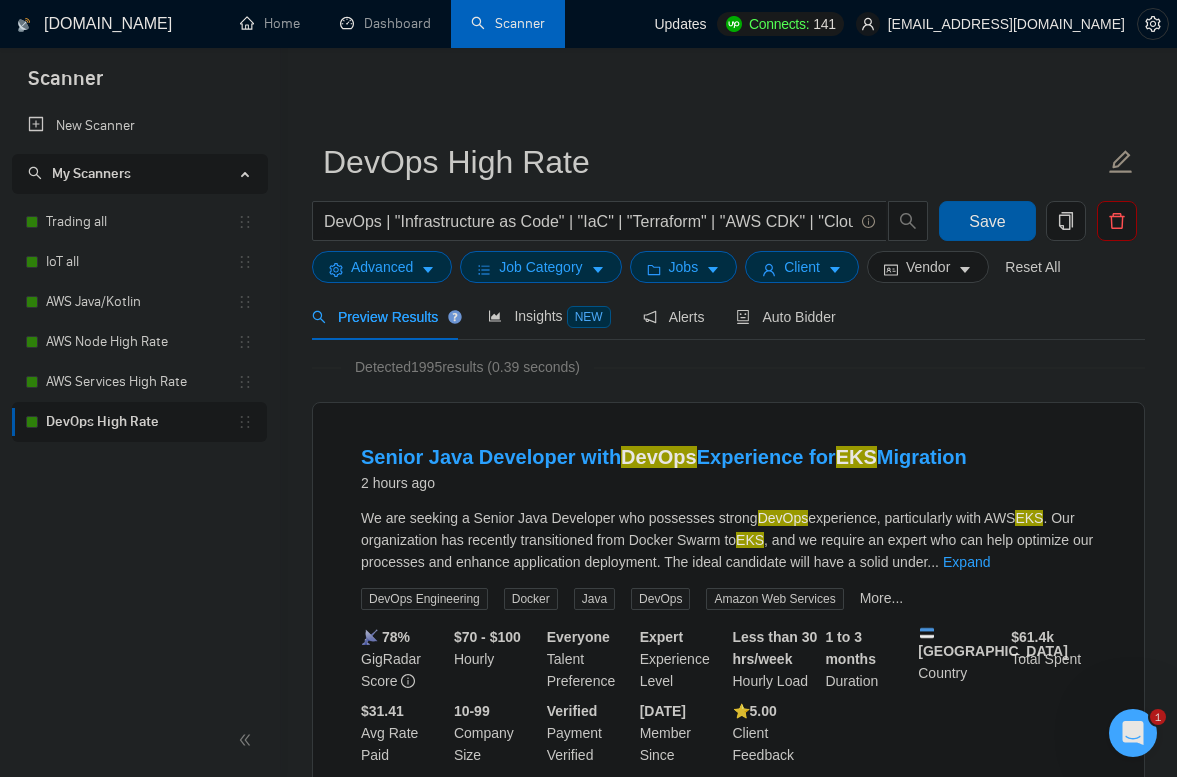 click on "Save" at bounding box center [987, 221] 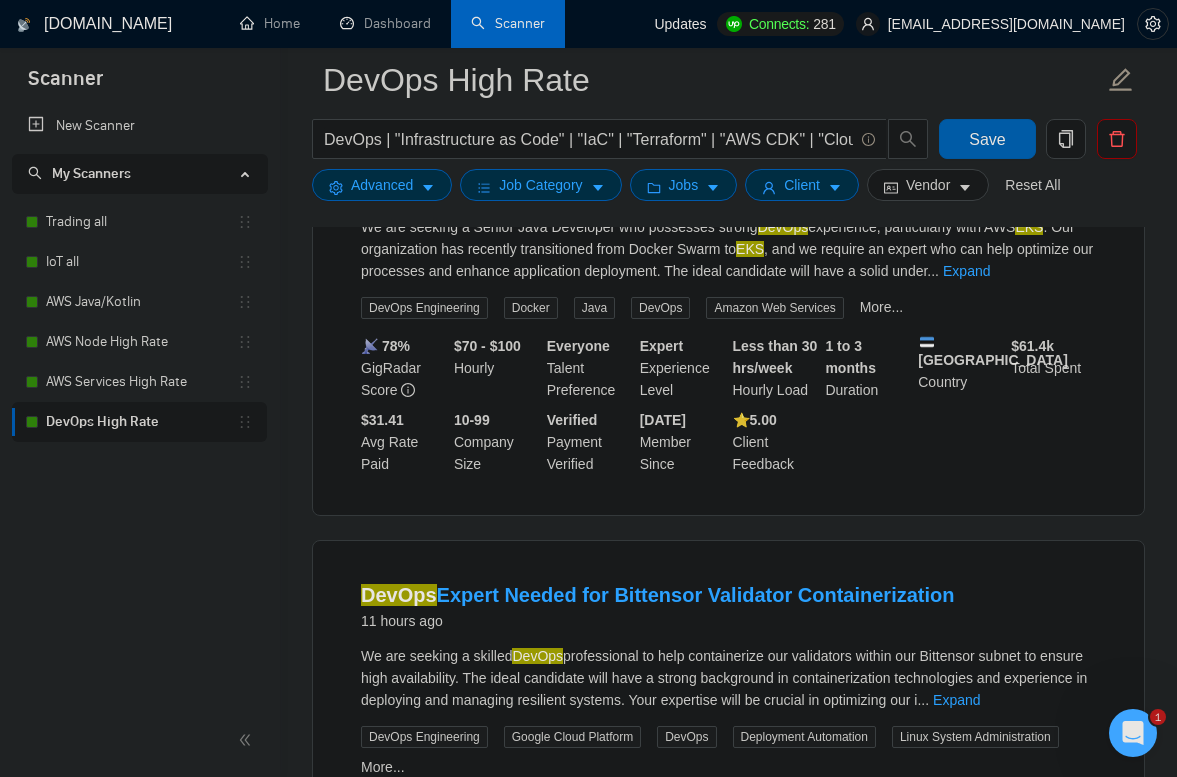 scroll, scrollTop: 313, scrollLeft: 0, axis: vertical 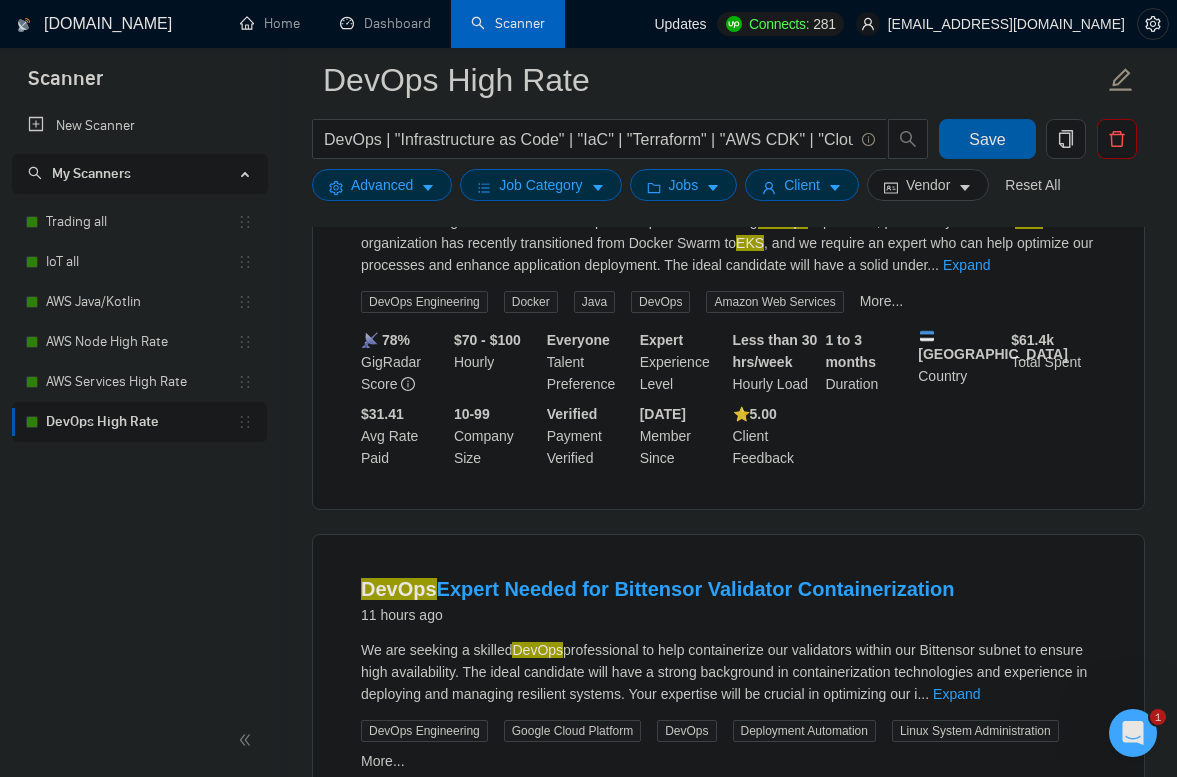 type 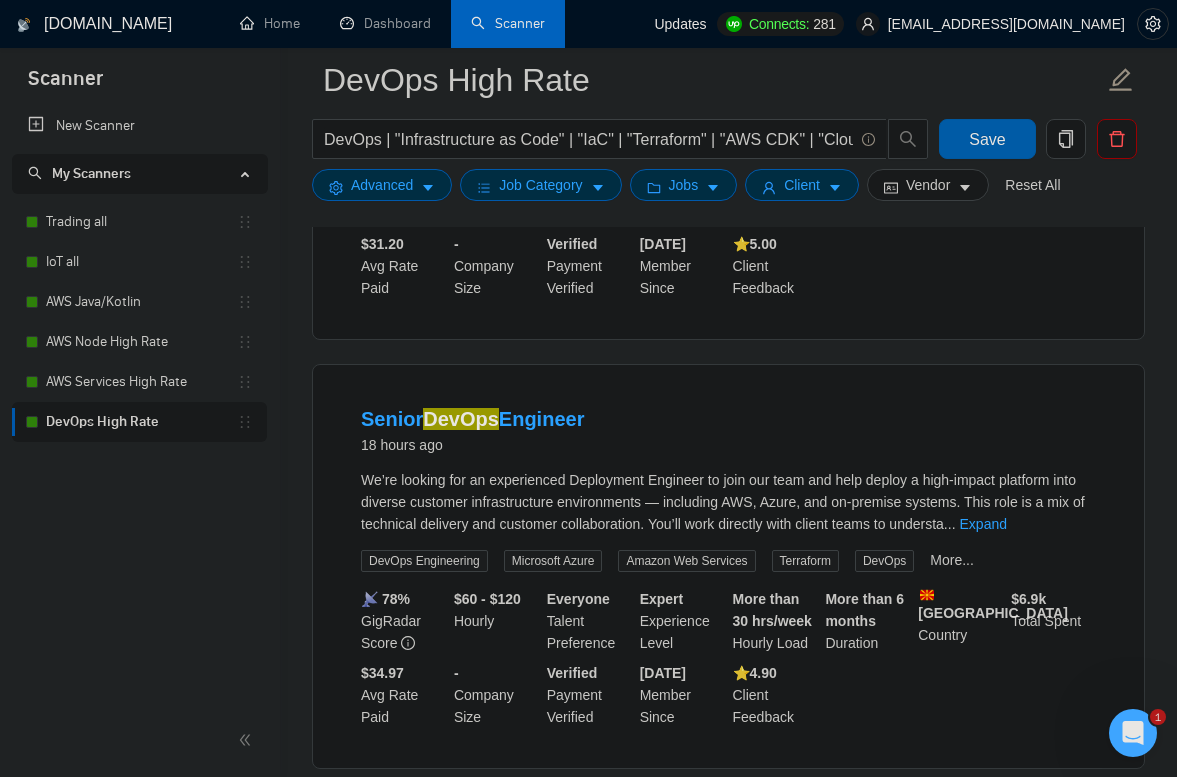 scroll, scrollTop: 1307, scrollLeft: 0, axis: vertical 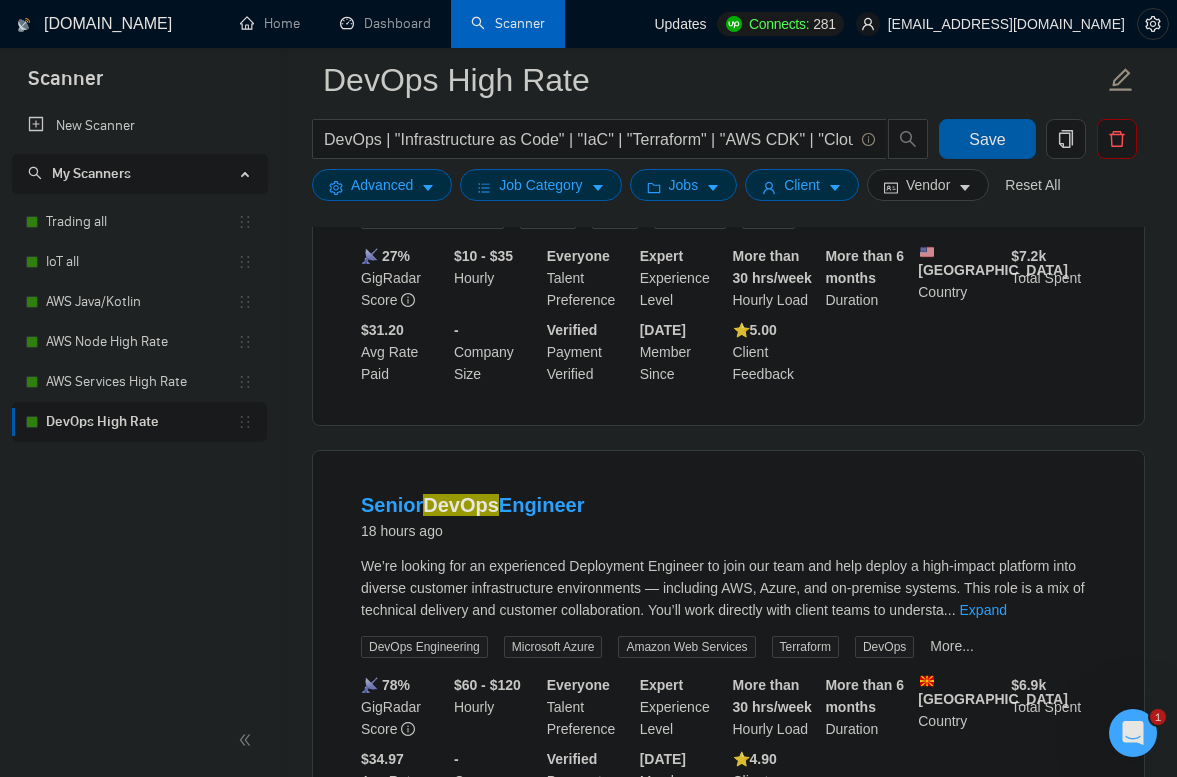 click on "Save" at bounding box center (987, 139) 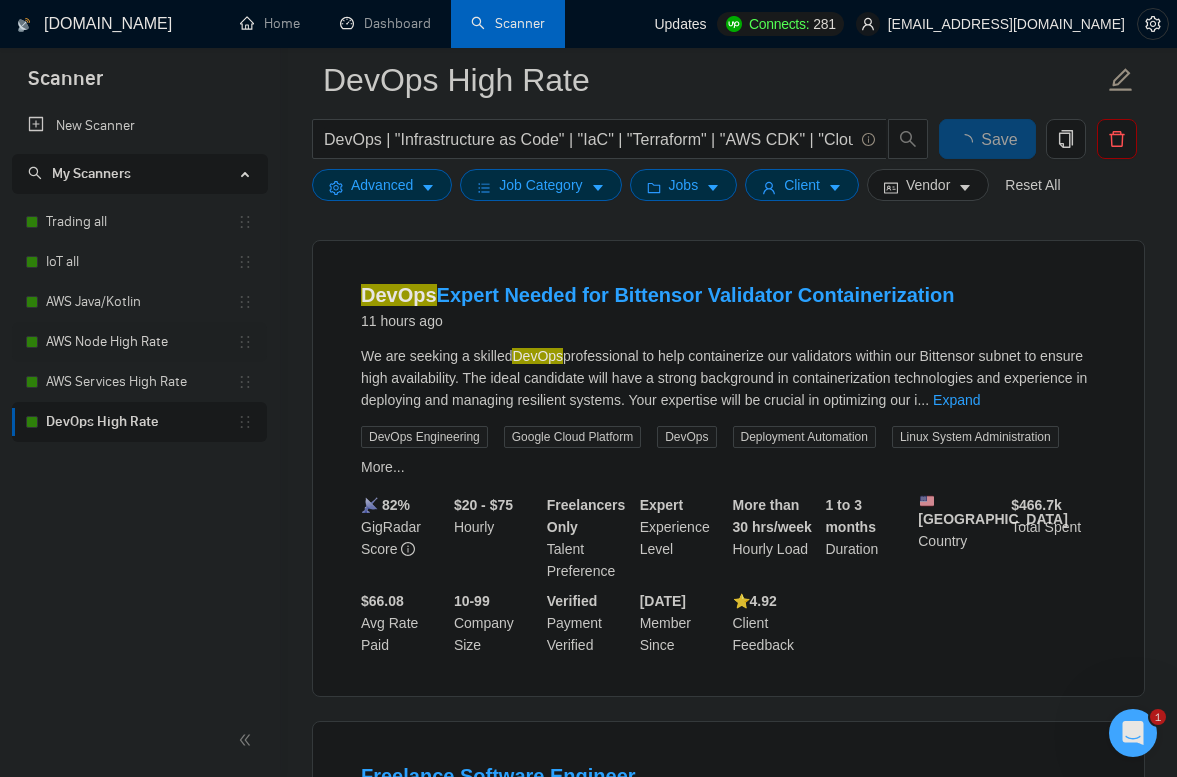 scroll, scrollTop: 0, scrollLeft: 0, axis: both 